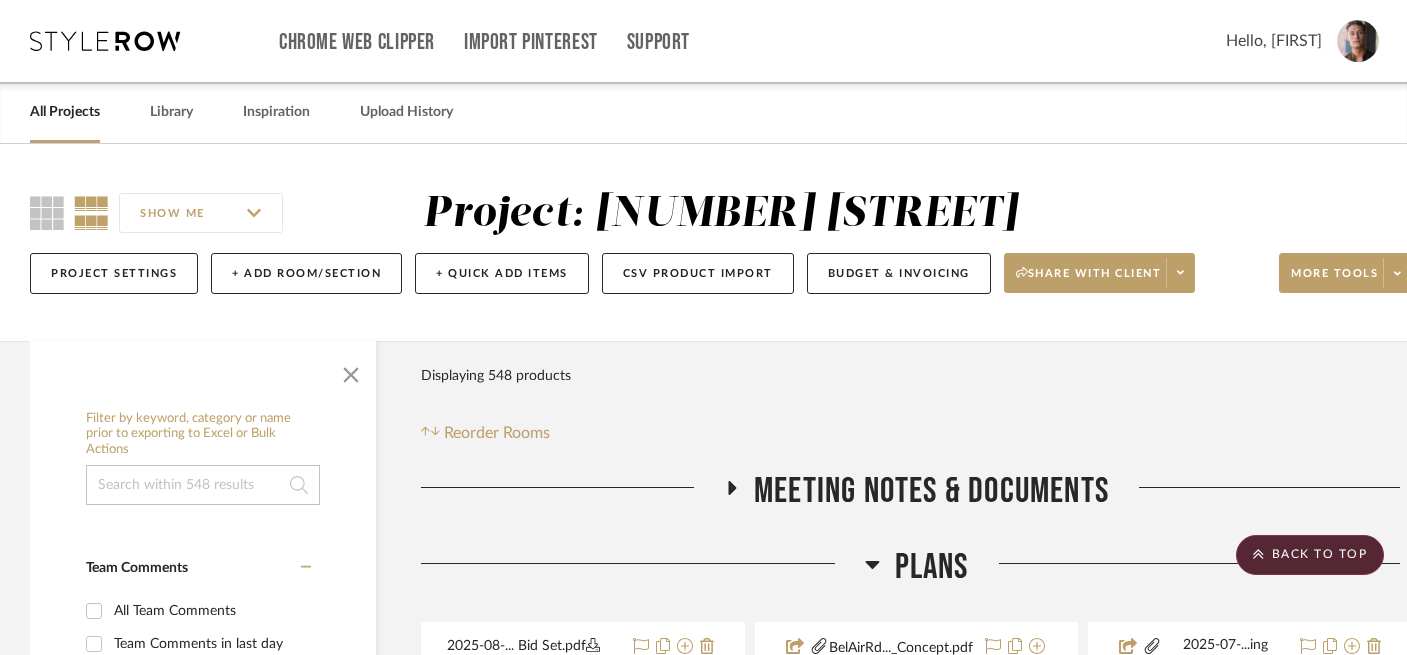 scroll, scrollTop: 545, scrollLeft: 19, axis: both 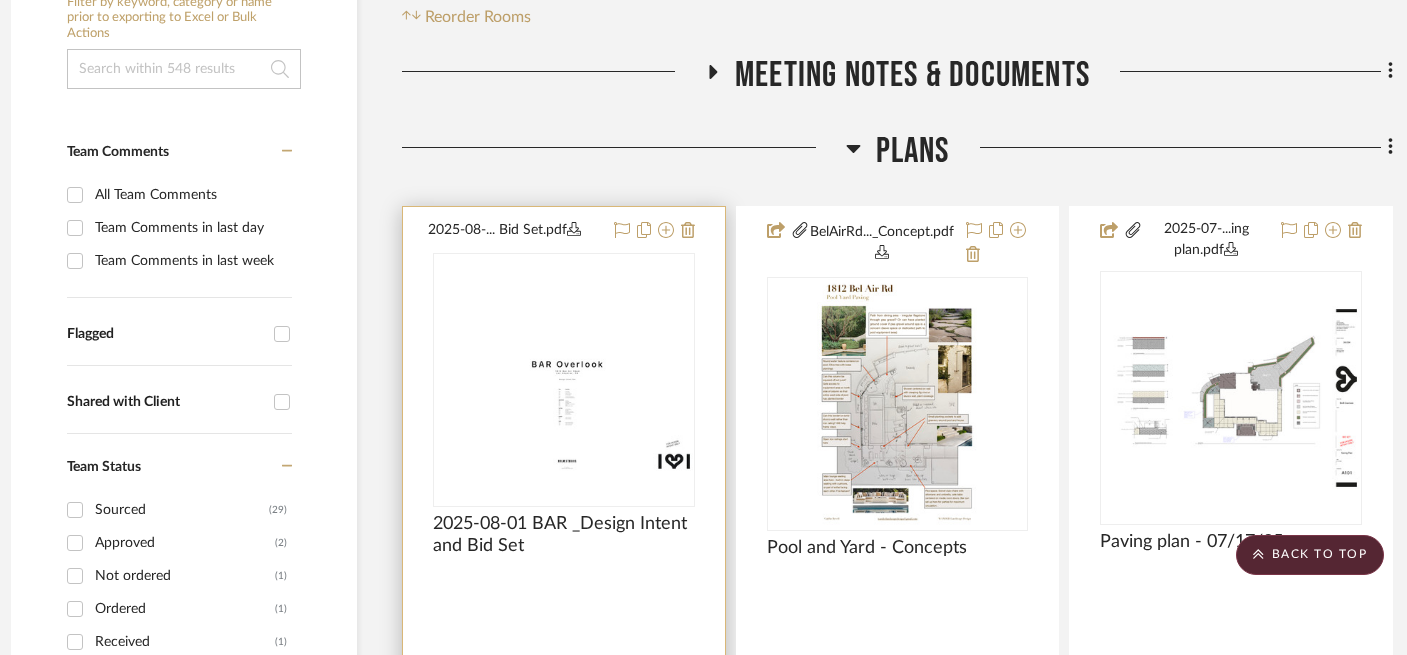 type 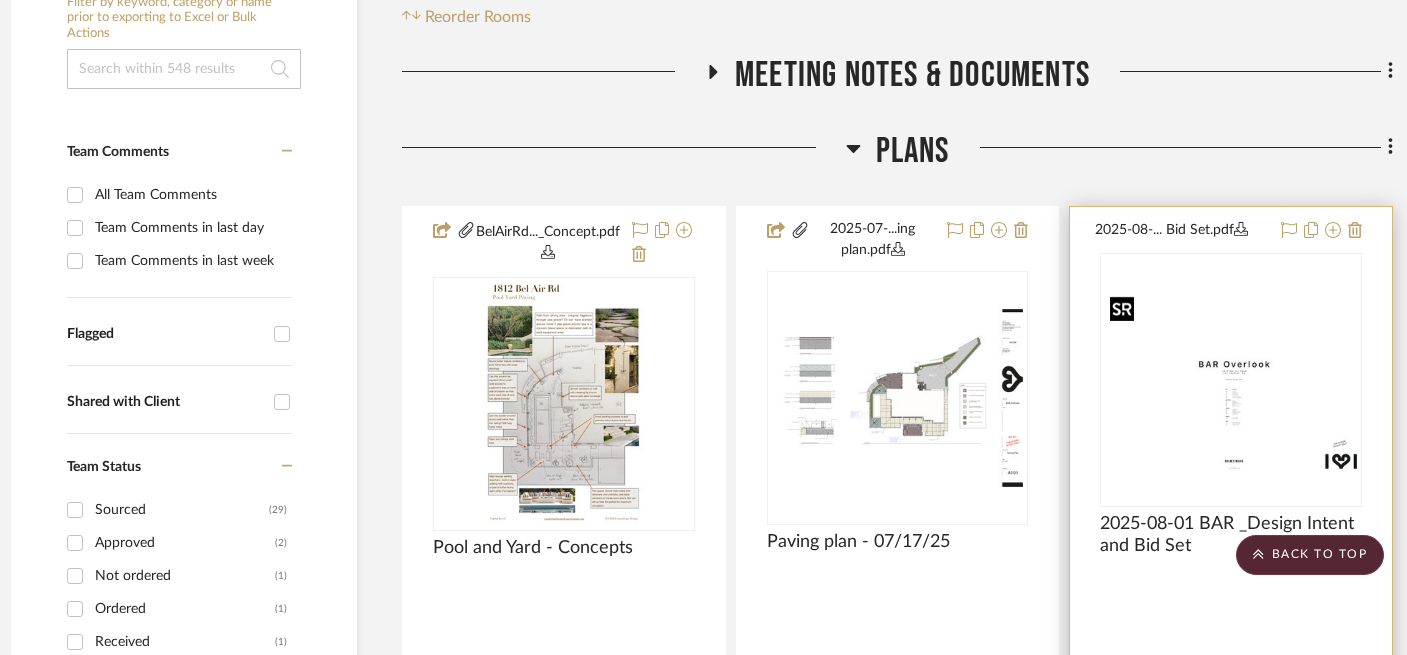 click at bounding box center (0, 0) 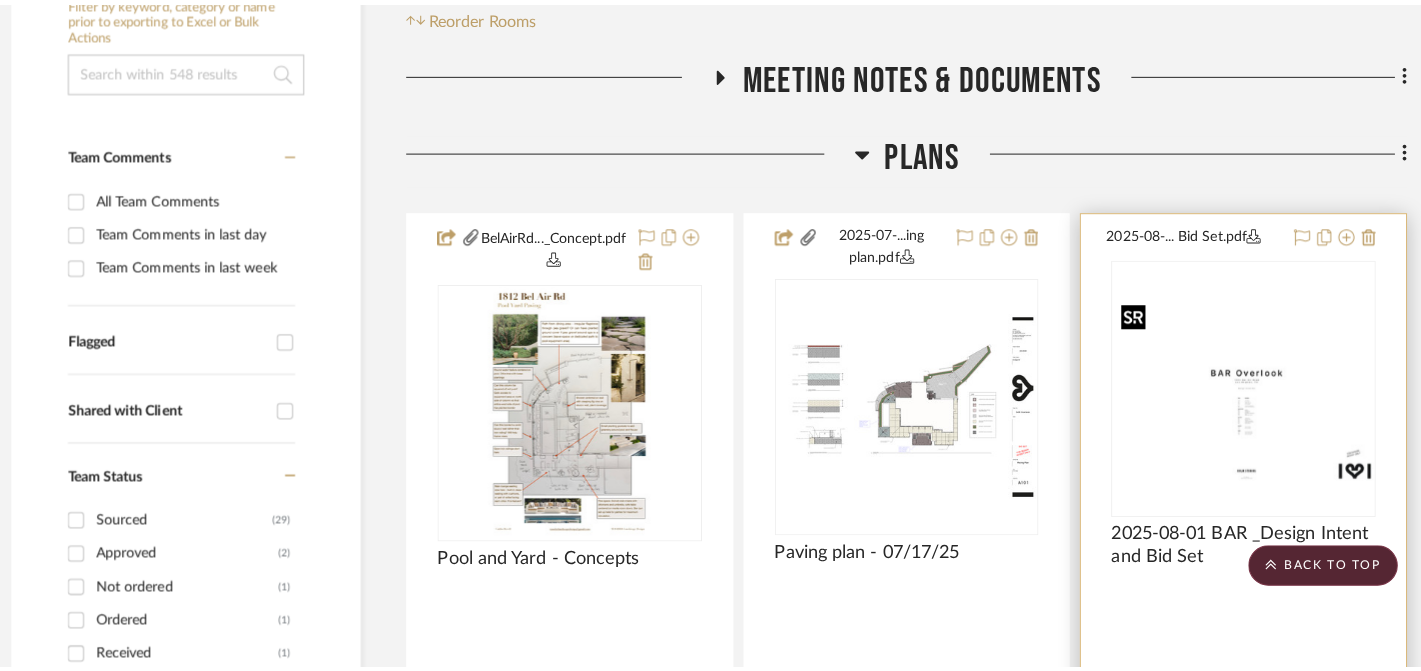 scroll, scrollTop: 0, scrollLeft: 0, axis: both 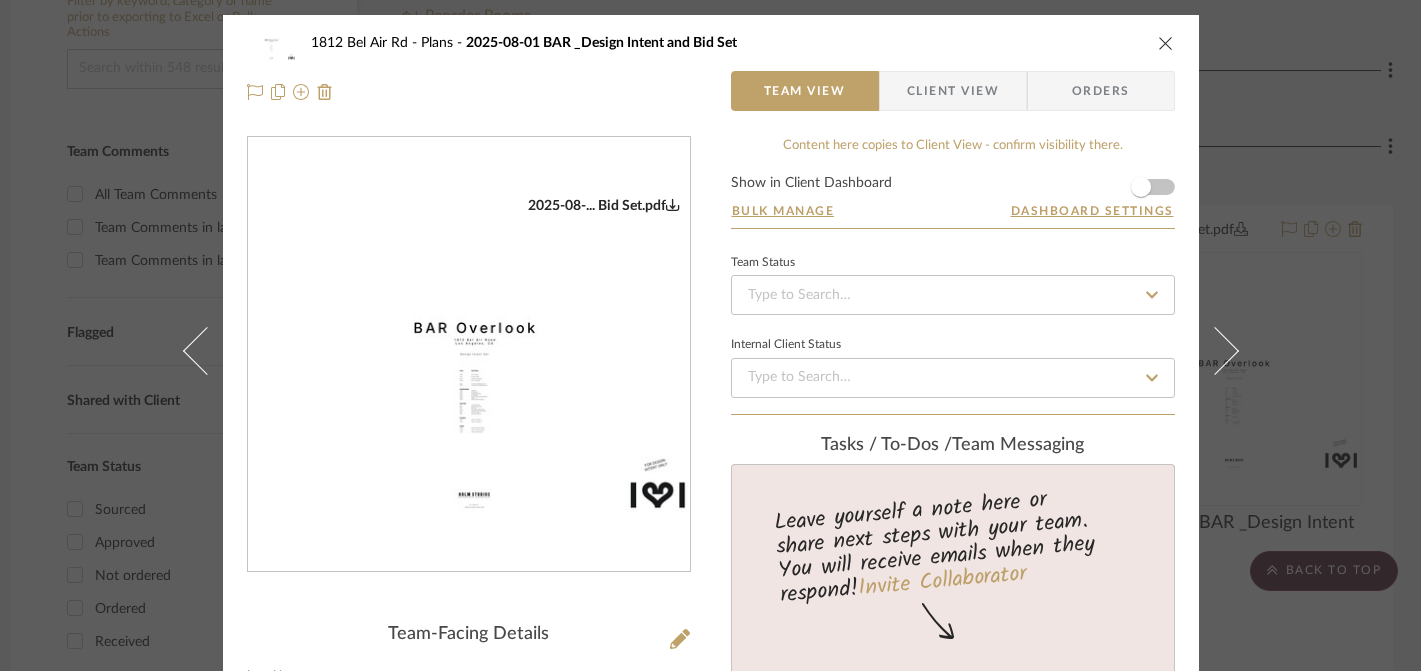click on "1812 Bel Air Rd Plans 2025-08-01 BAR _Design Intent and Bid Set" at bounding box center (711, 43) 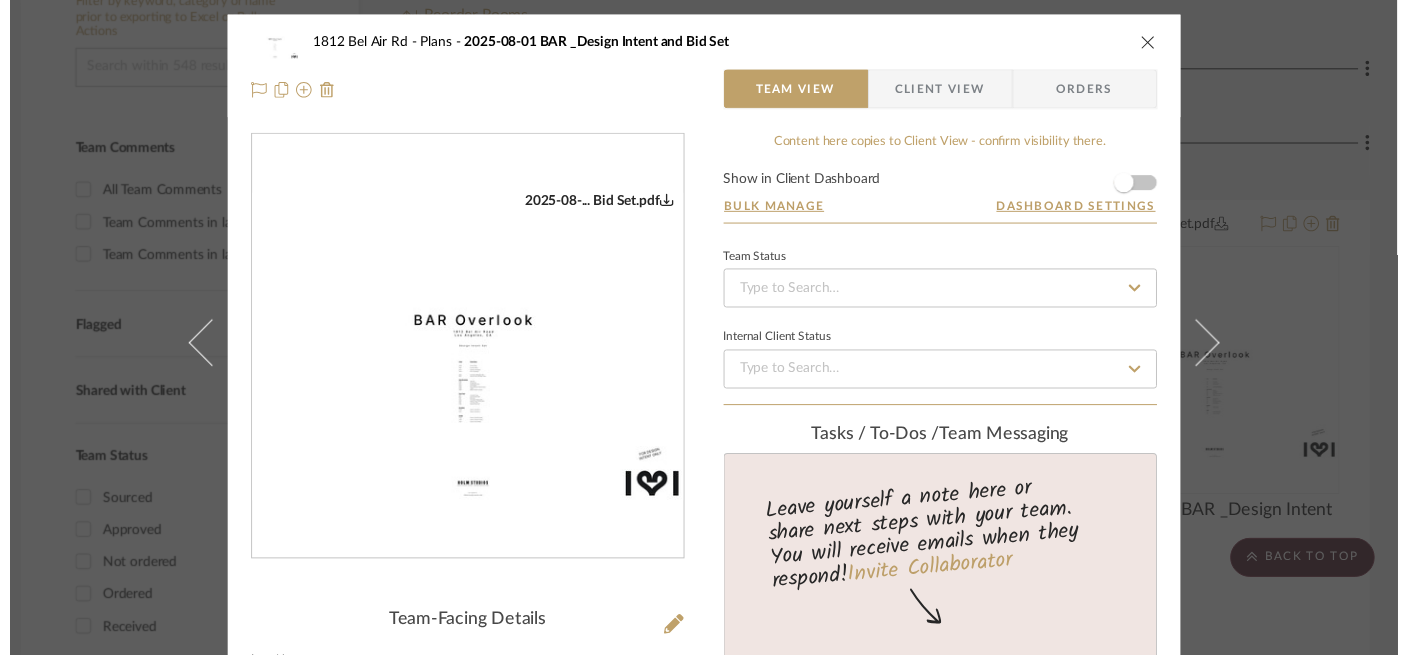 scroll, scrollTop: 416, scrollLeft: 19, axis: both 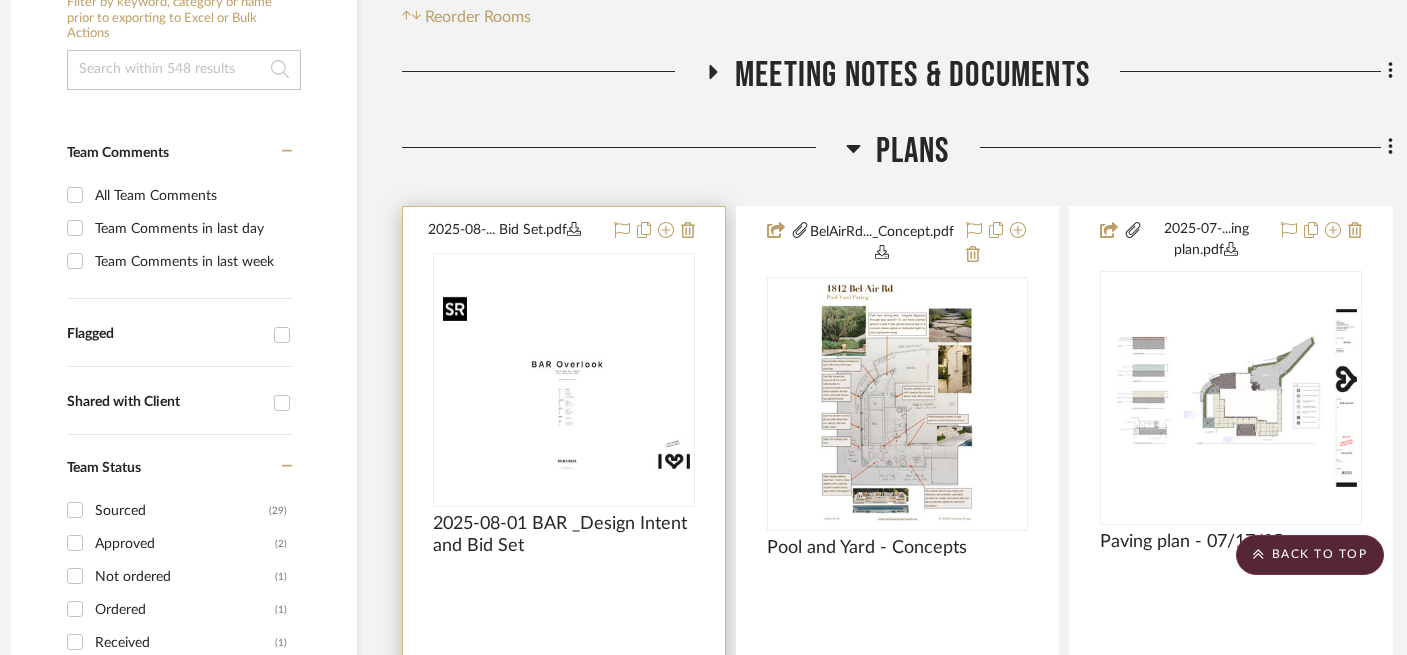 click at bounding box center (564, 380) 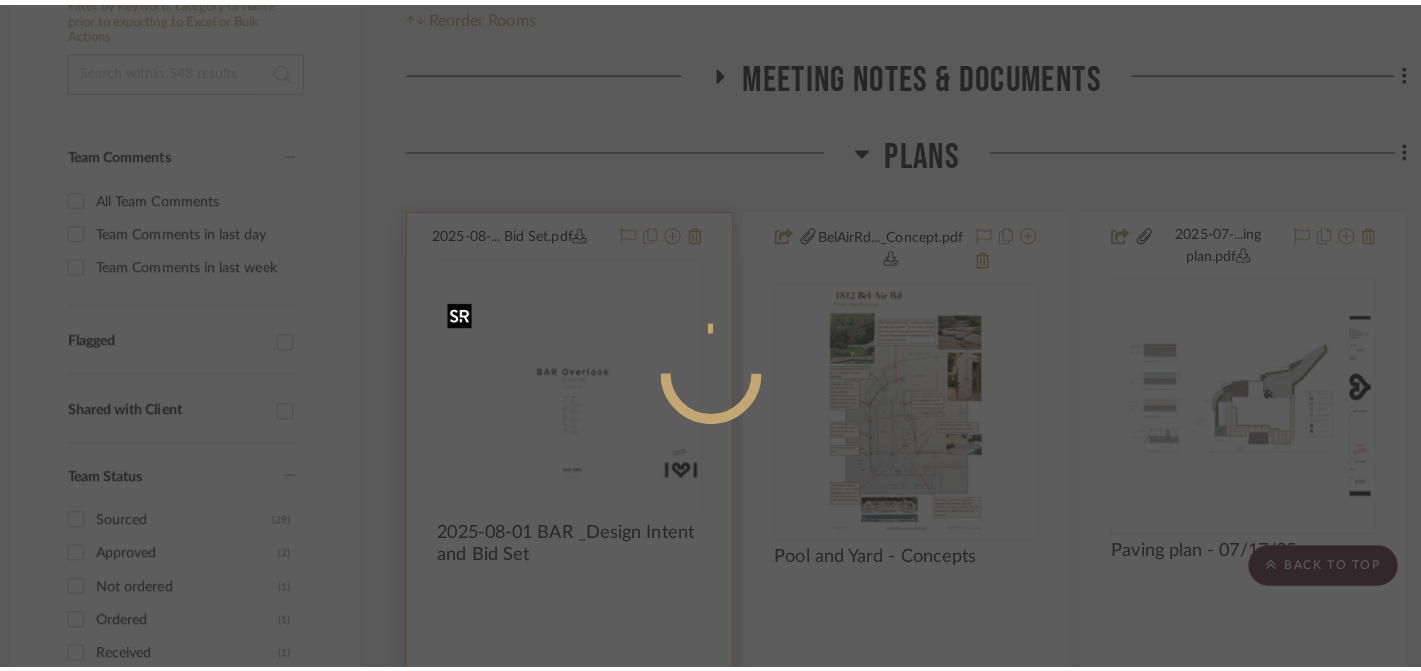 scroll, scrollTop: 0, scrollLeft: 0, axis: both 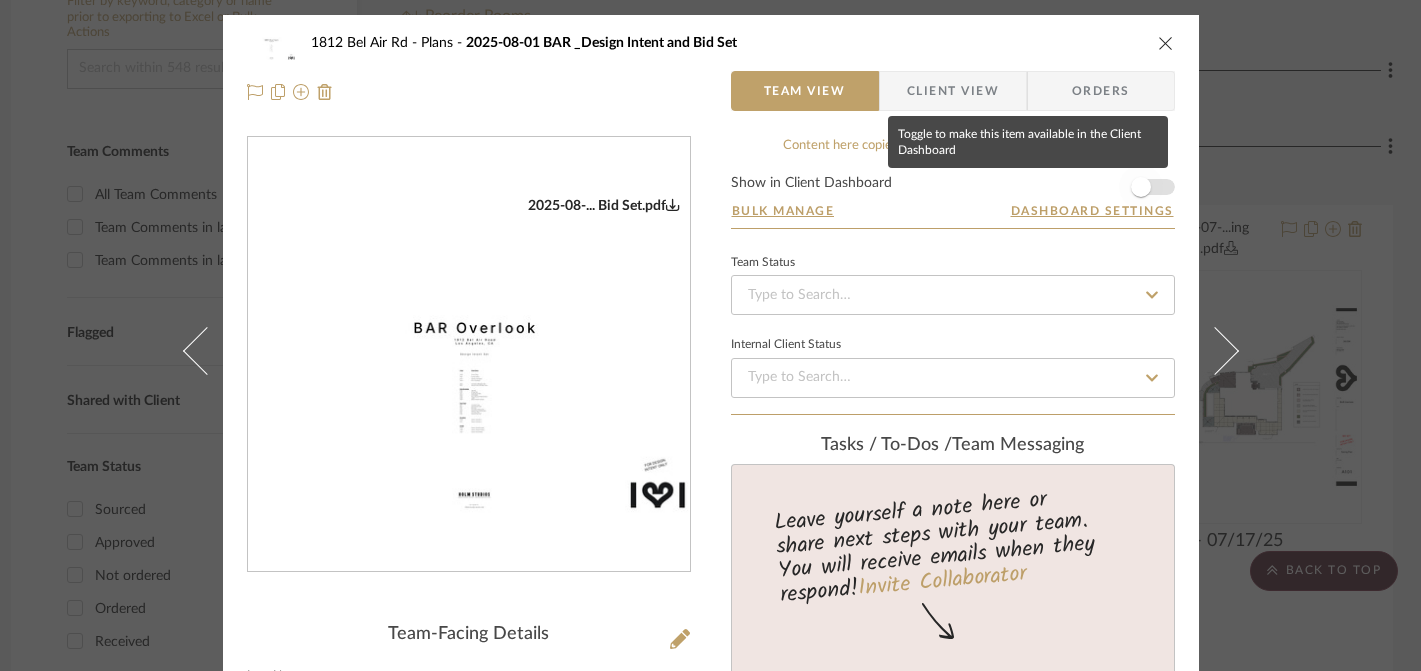 click at bounding box center (1141, 187) 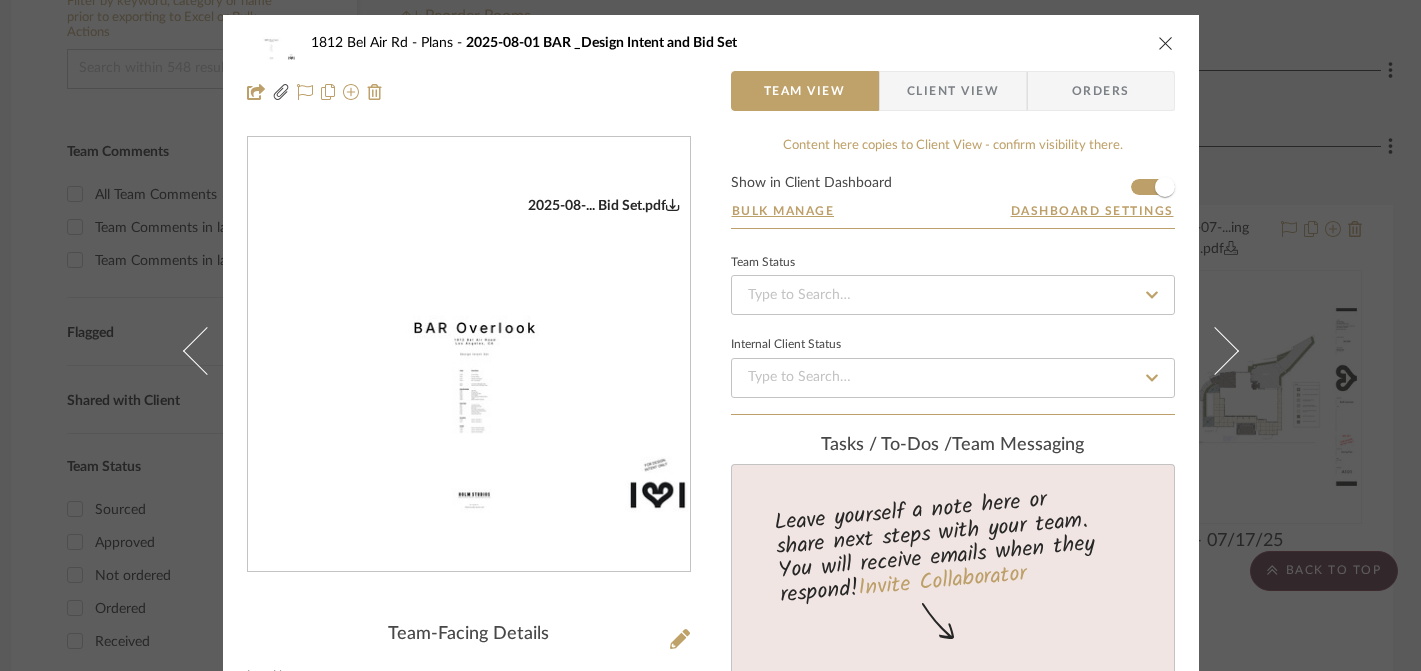 type 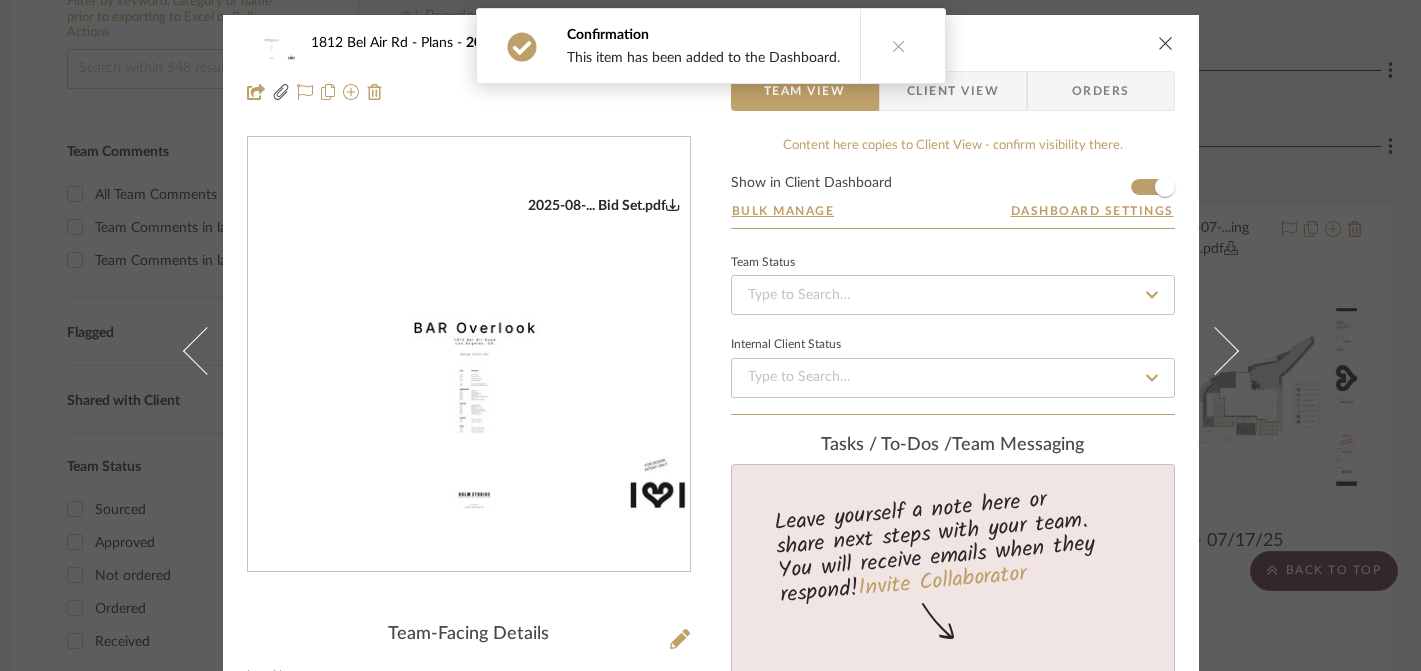 click at bounding box center [1166, 43] 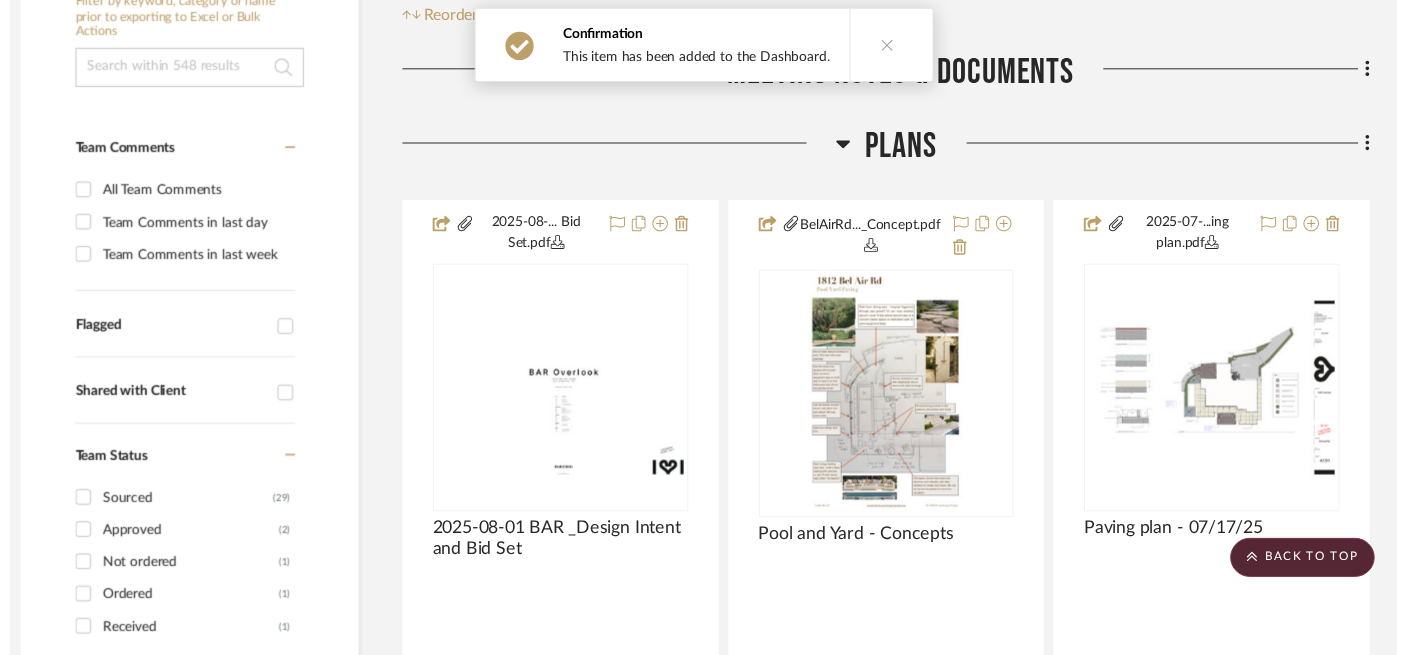 scroll, scrollTop: 416, scrollLeft: 19, axis: both 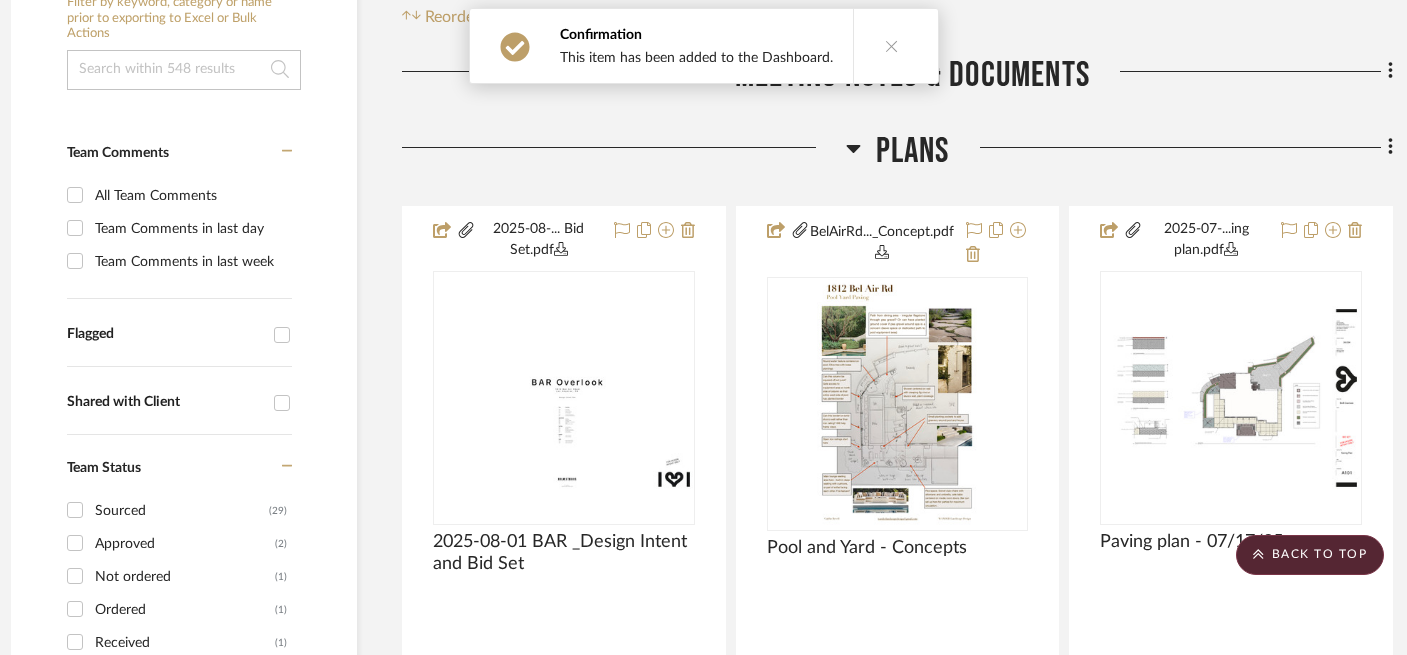 click at bounding box center (892, 46) 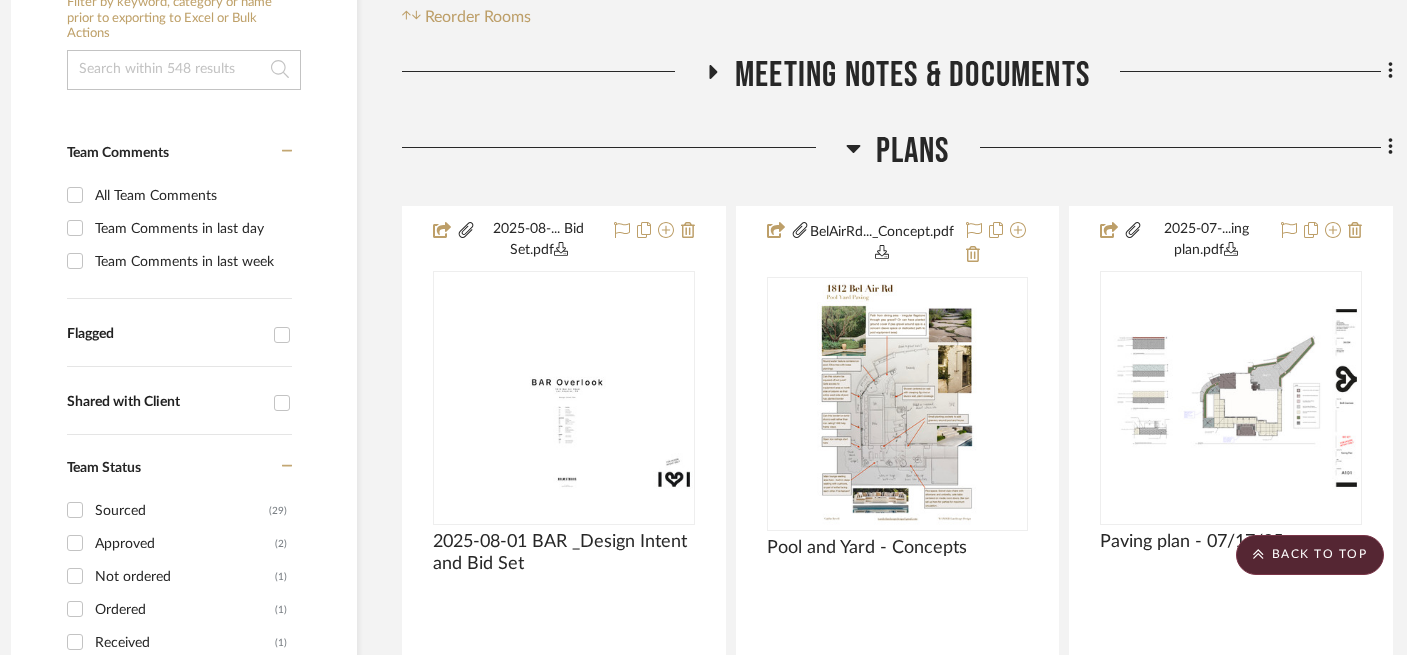 click on "Plans" 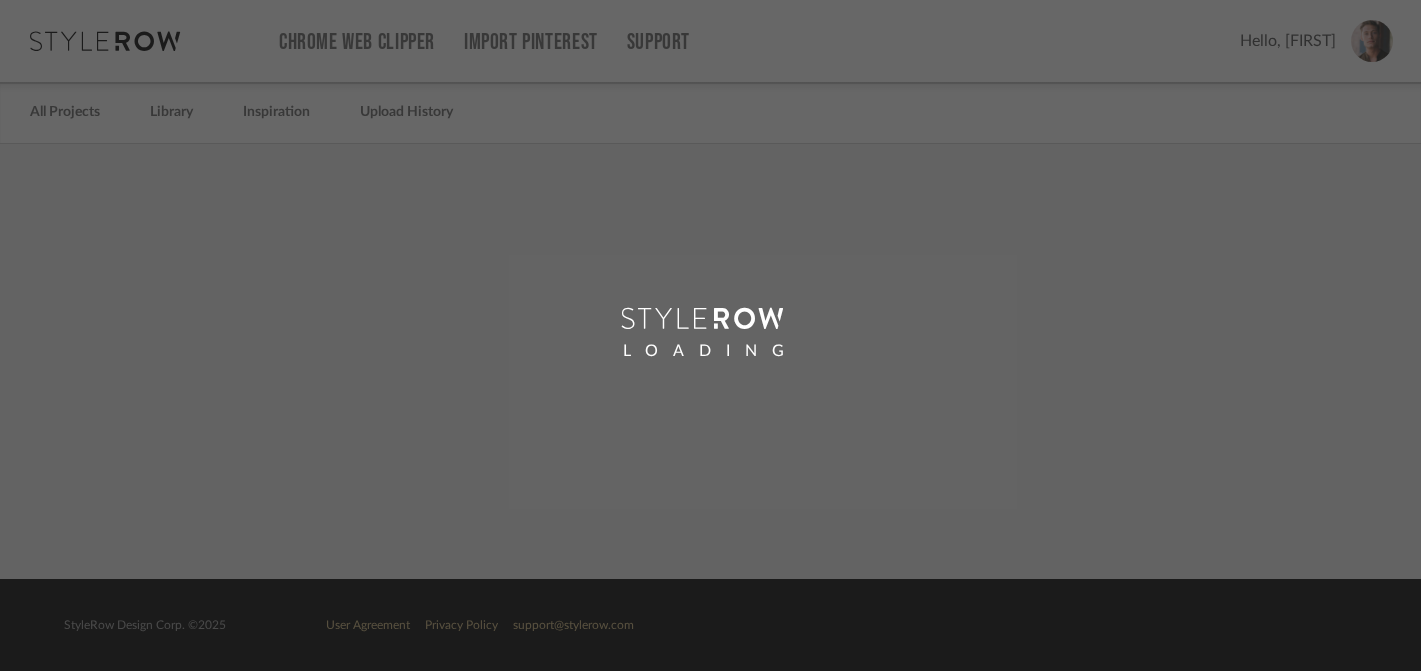 scroll, scrollTop: 0, scrollLeft: 0, axis: both 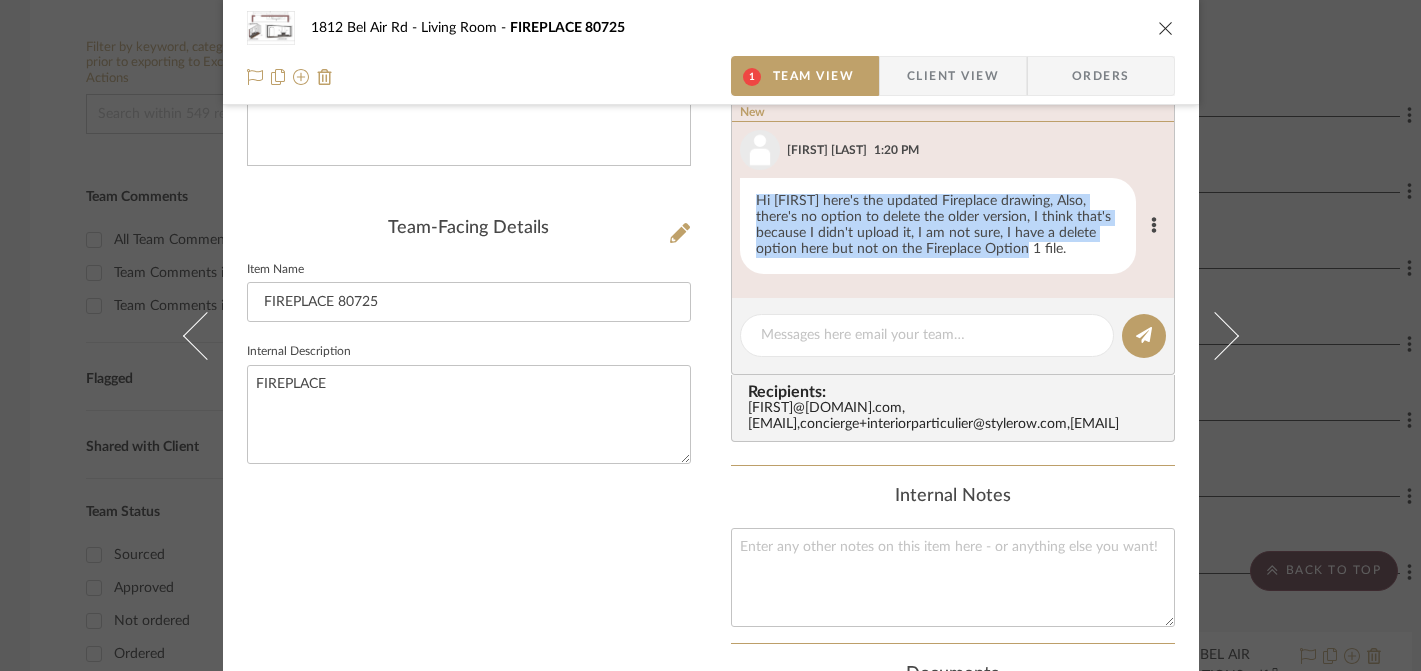 drag, startPoint x: 753, startPoint y: 200, endPoint x: 945, endPoint y: 251, distance: 198.658 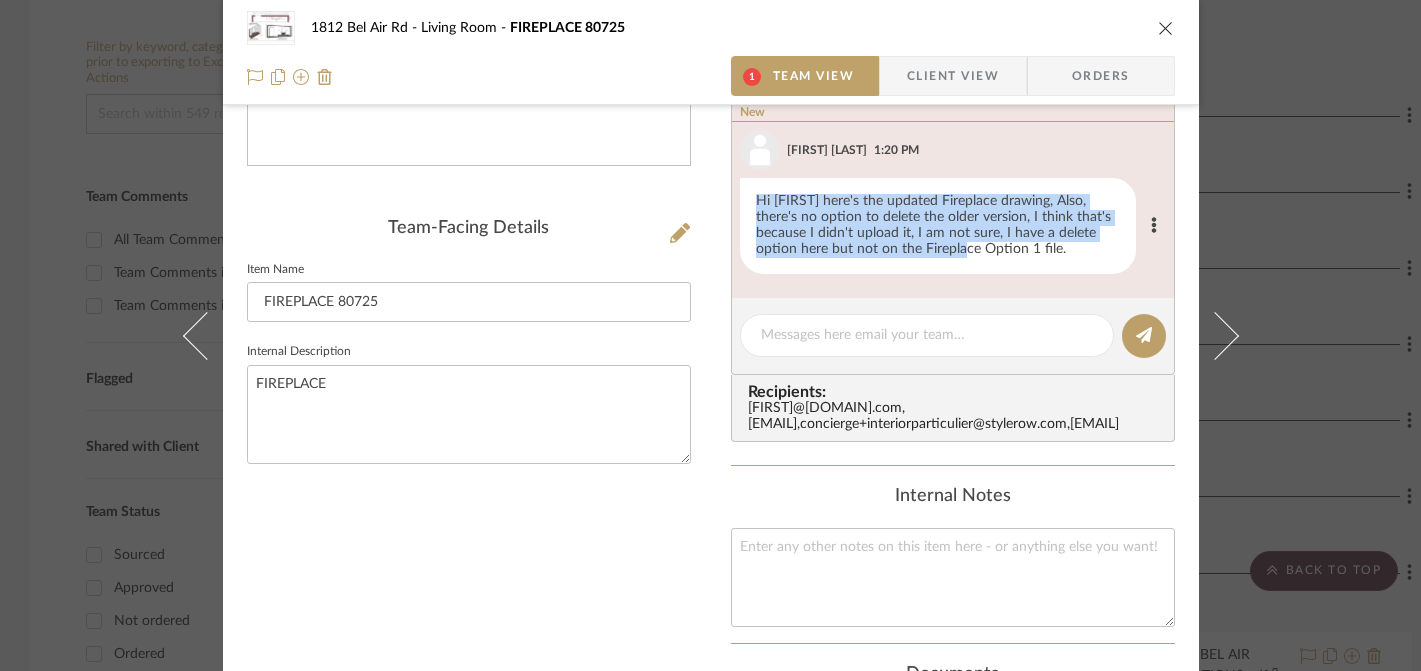 drag, startPoint x: 747, startPoint y: 199, endPoint x: 890, endPoint y: 250, distance: 151.82227 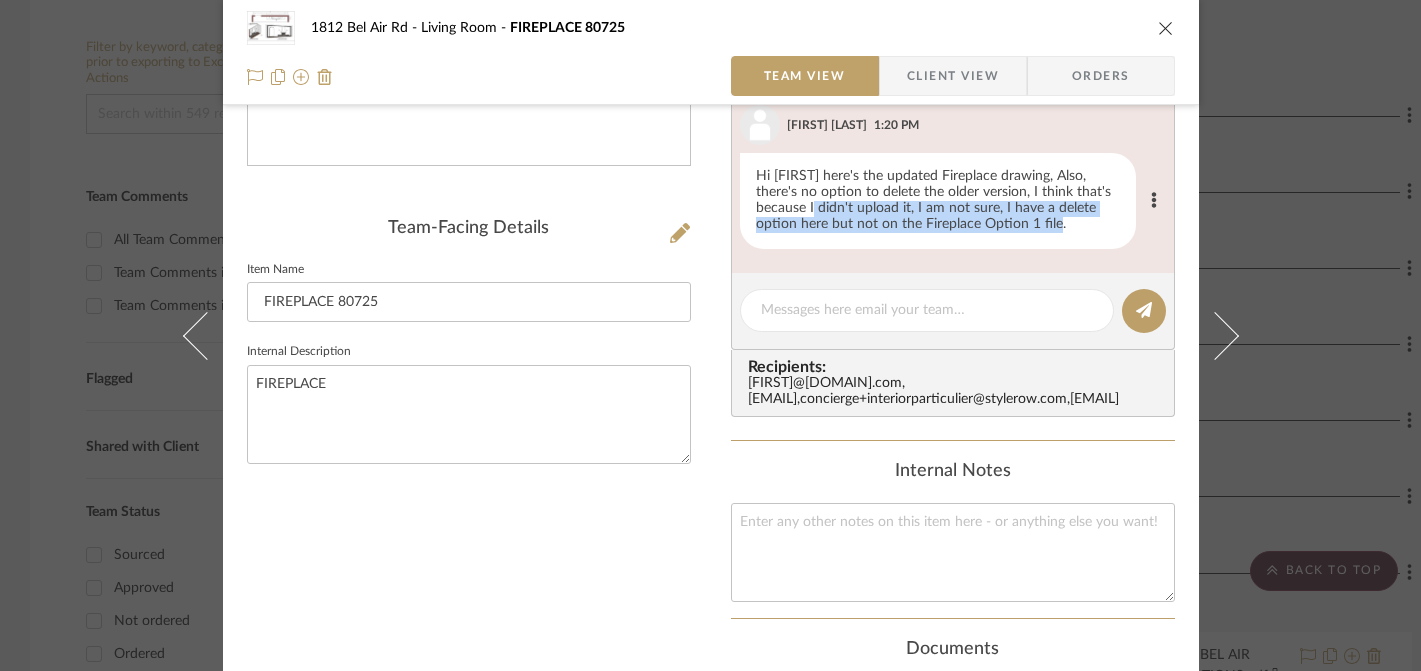 drag, startPoint x: 1009, startPoint y: 239, endPoint x: 759, endPoint y: 211, distance: 251.56311 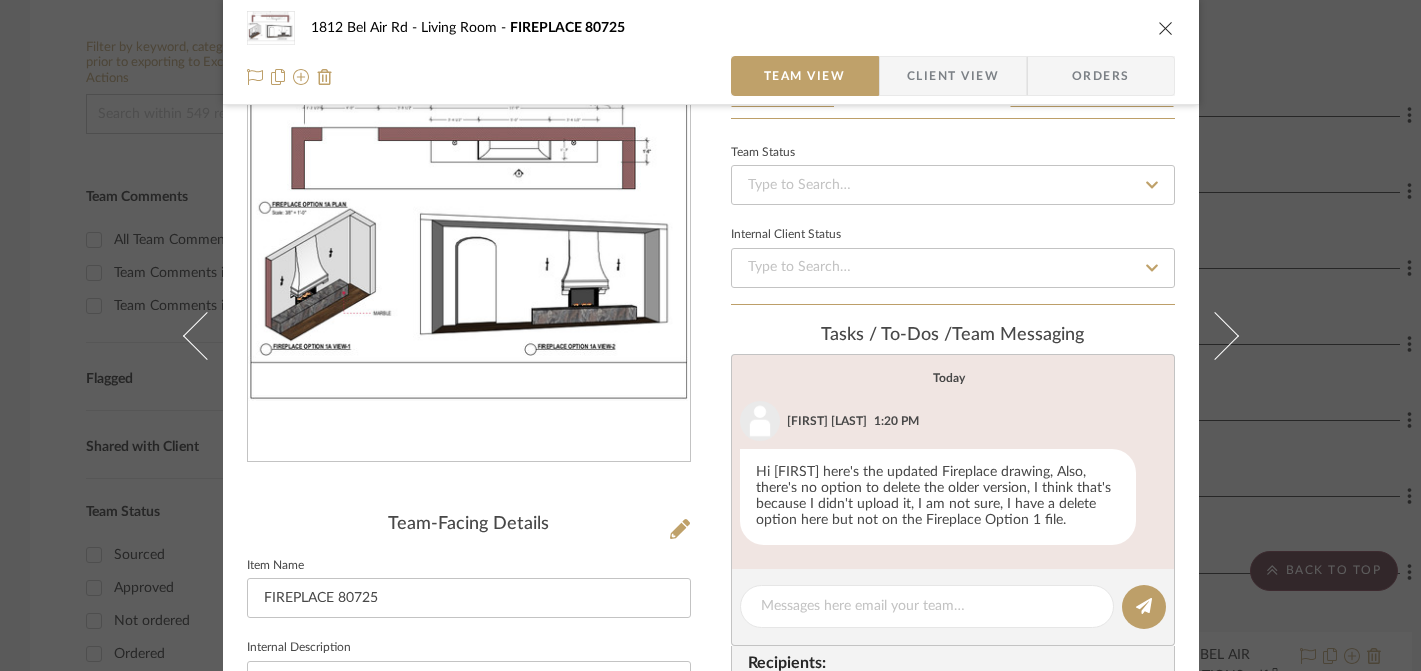 scroll, scrollTop: 118, scrollLeft: 0, axis: vertical 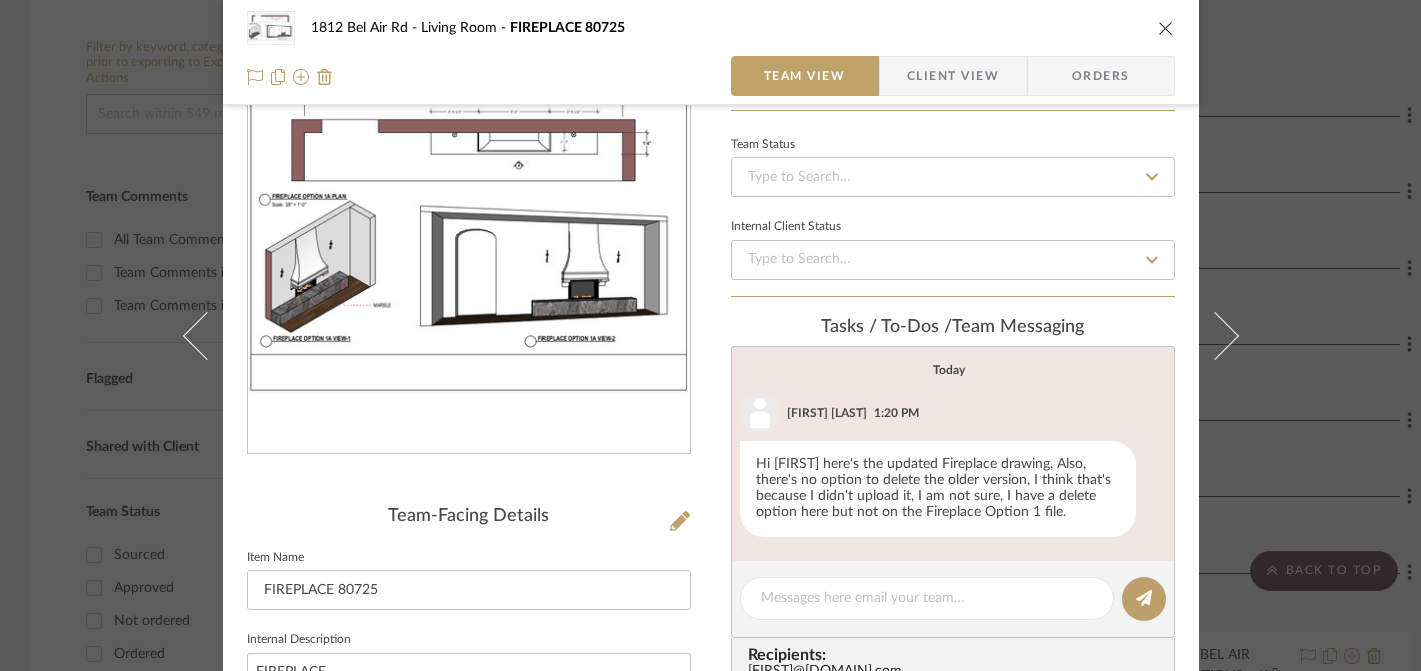 click at bounding box center (469, 237) 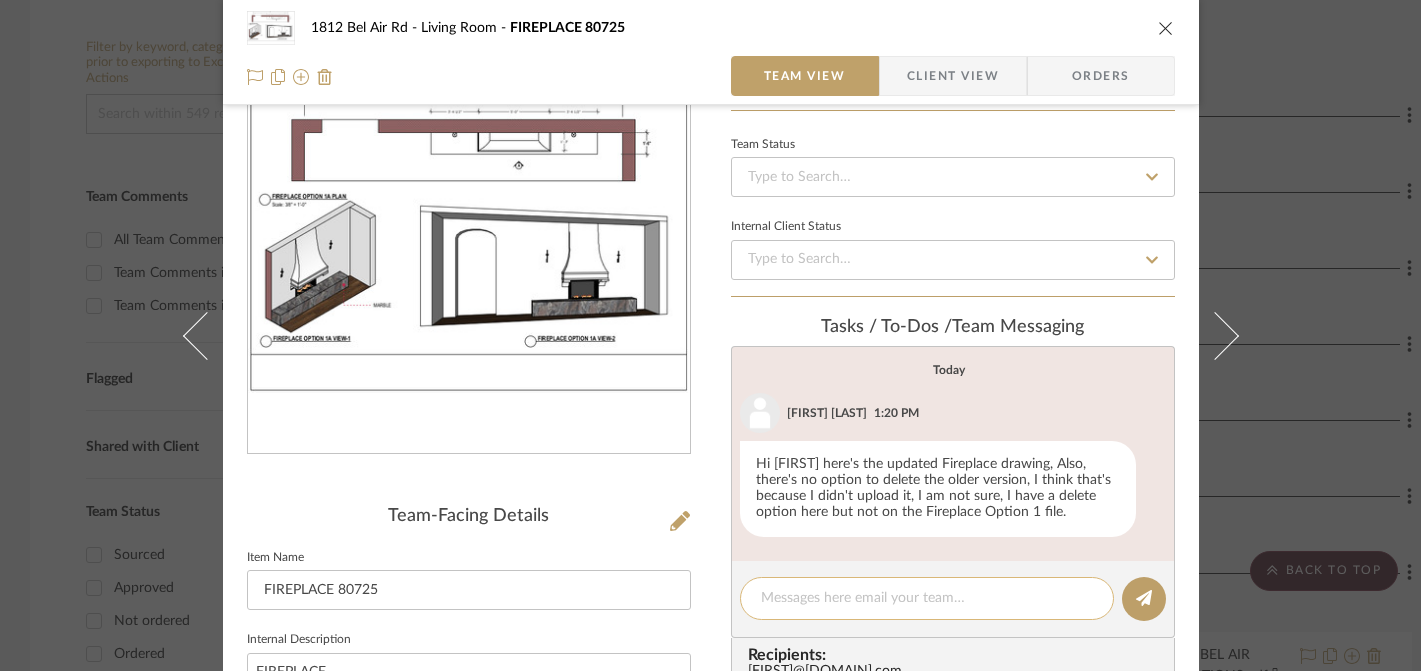 click 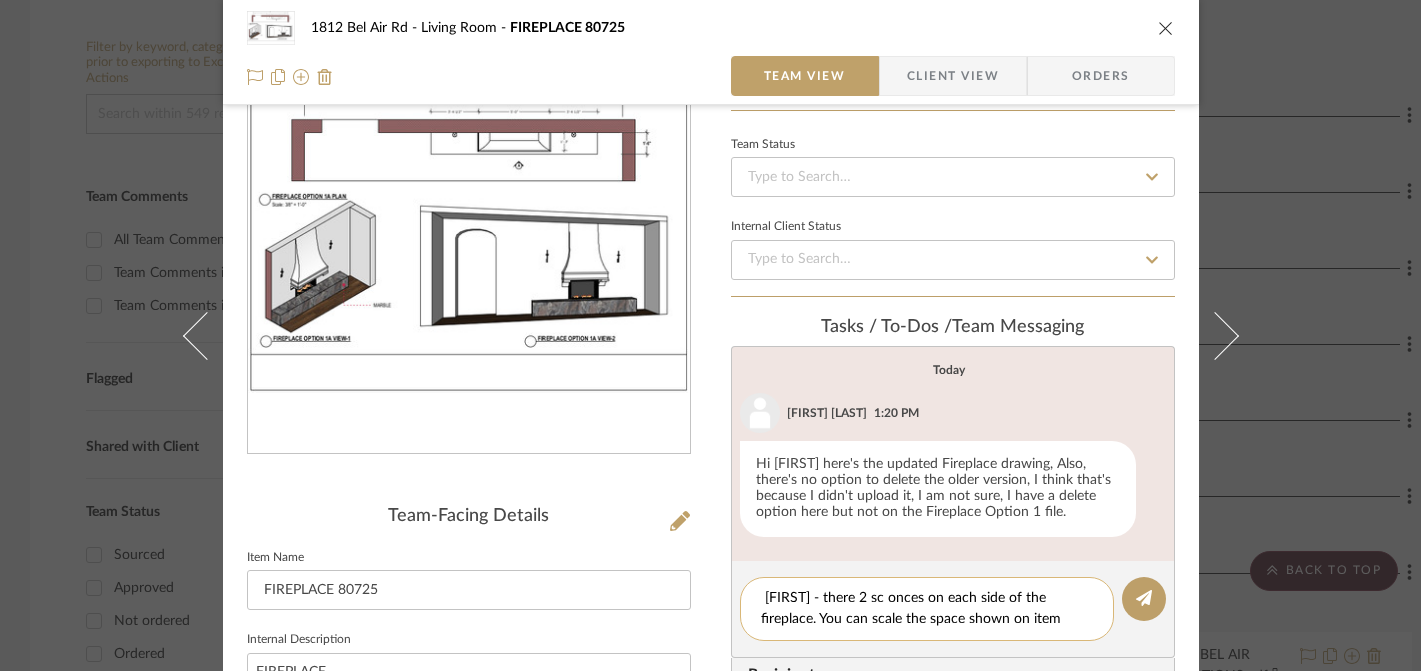 scroll, scrollTop: 0, scrollLeft: 0, axis: both 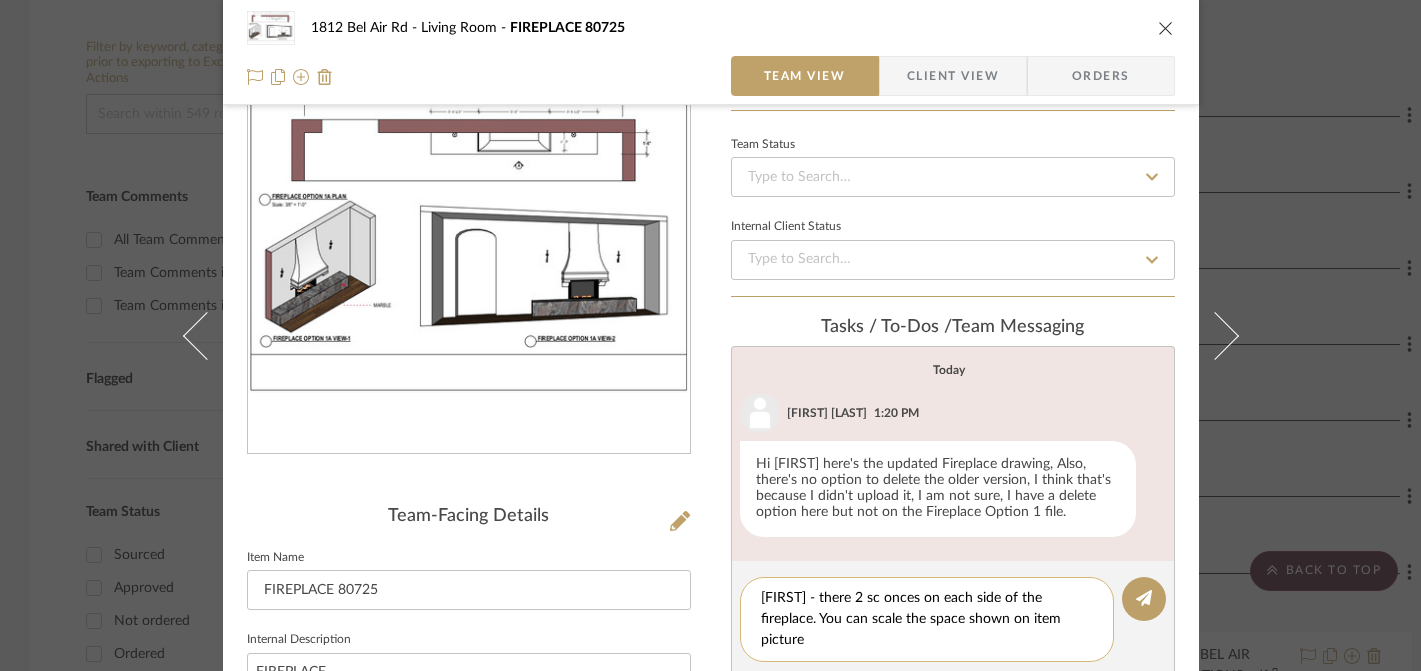 click on "[FIRST] - there 2 sc onces on each side of the fireplace. You can scale the space shown on item picture" 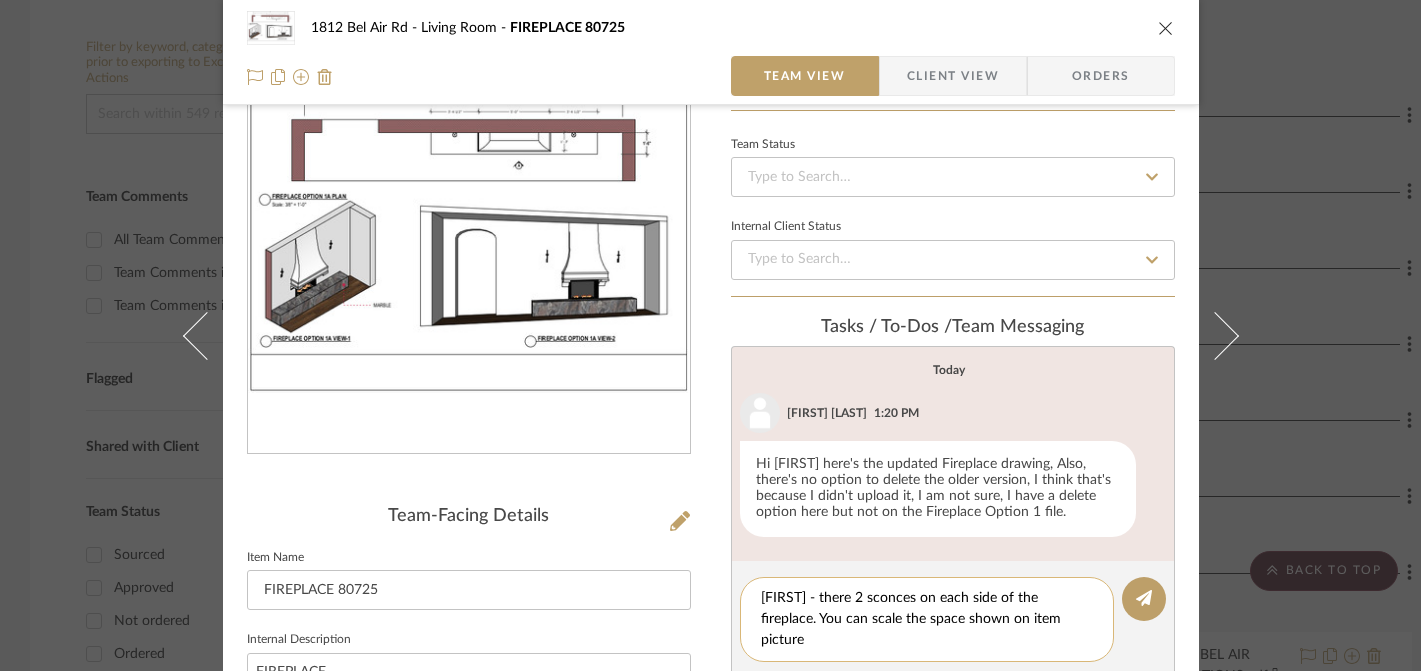 click on "[FIRST] - there 2 sconces on each side of the fireplace. You can scale the space shown on item picture" 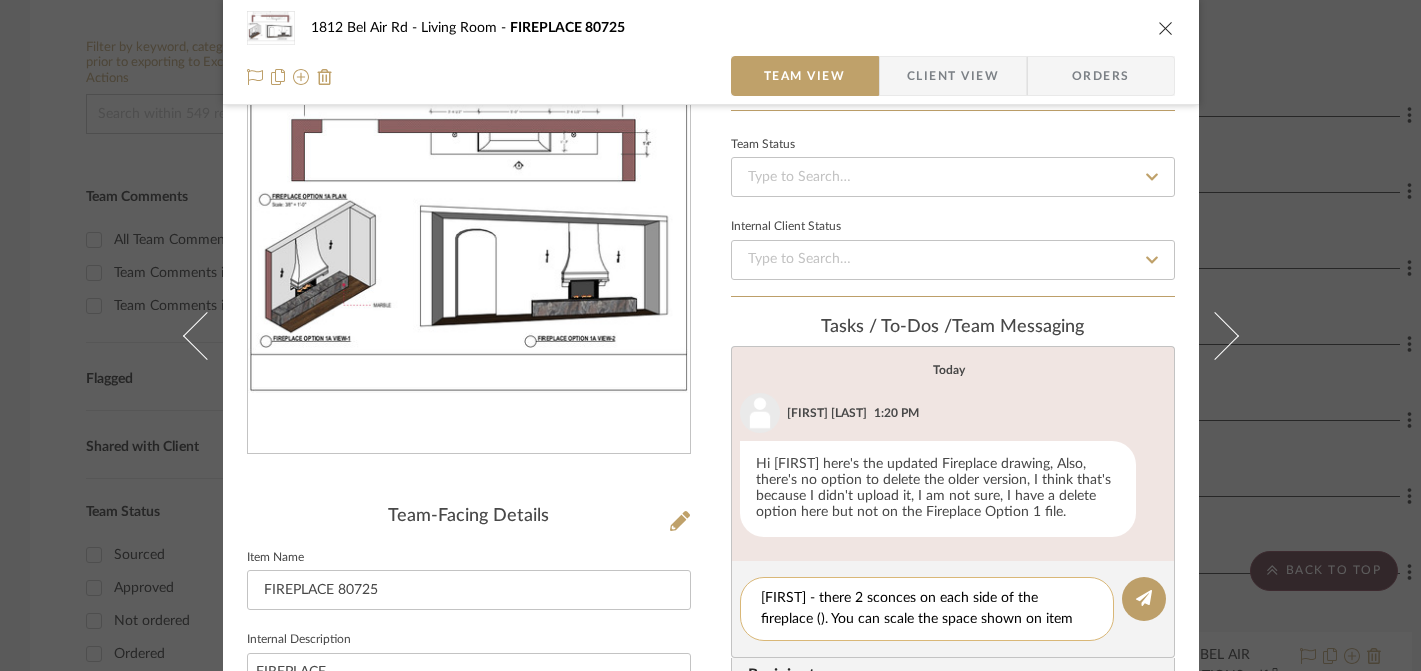 click on "[FIRST] - there 2 sconces on each side of the fireplace (). You can scale the space shown on item picture" 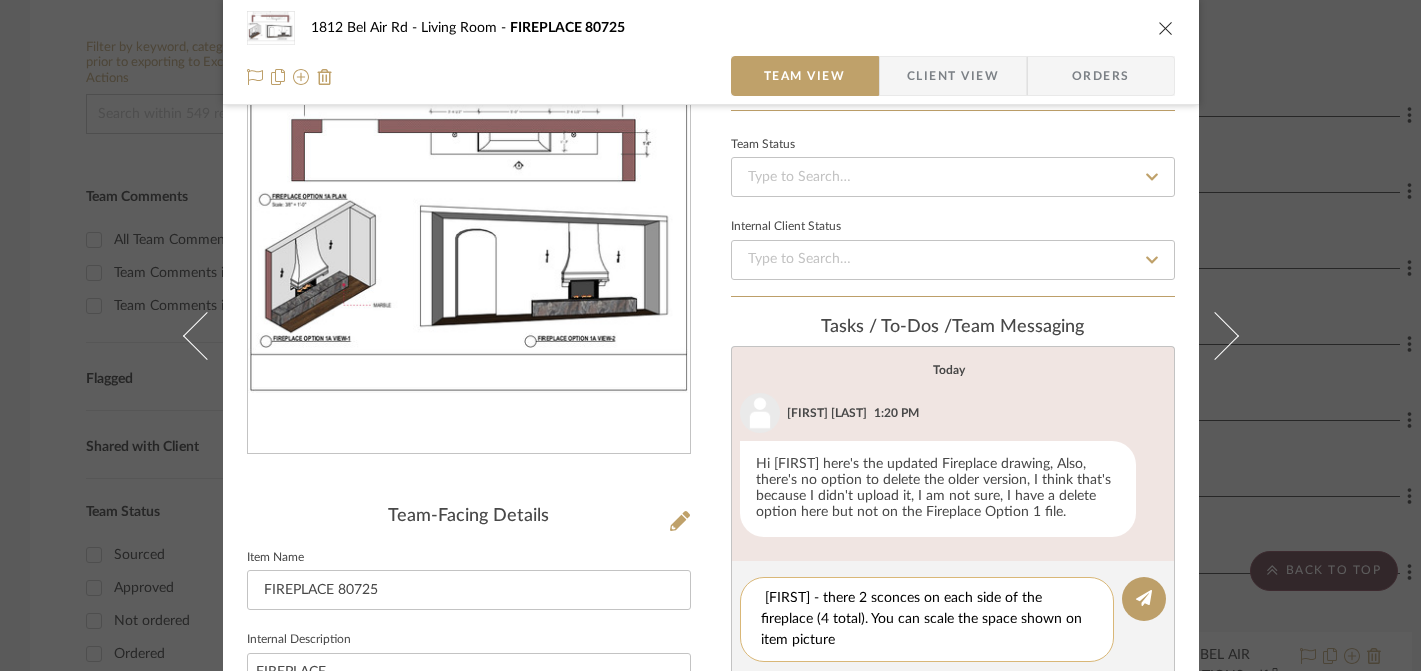 click on "[FIRST] - there 2 sconces on each side of the fireplace (4 total). You can scale the space shown on item picture" 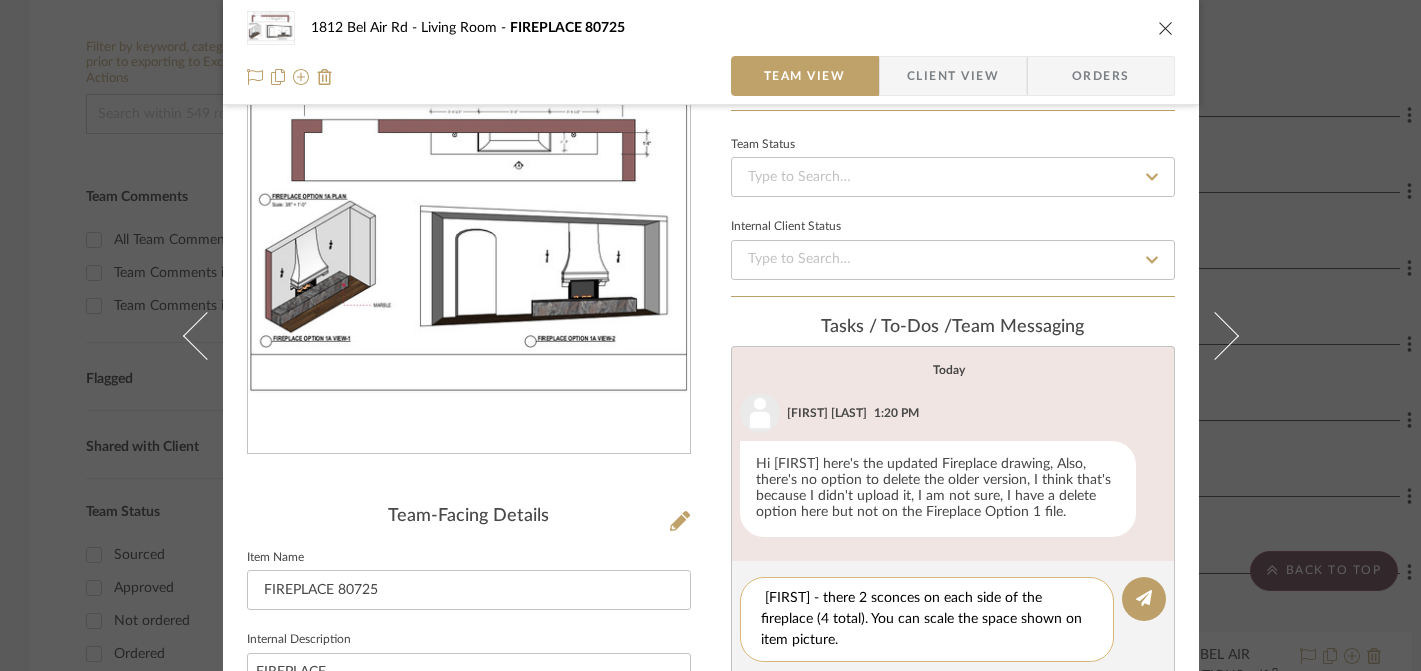 type on "[FIRST] - there 2 sconces on each side of the fireplace (4 total). You can scale the space shown on item picture." 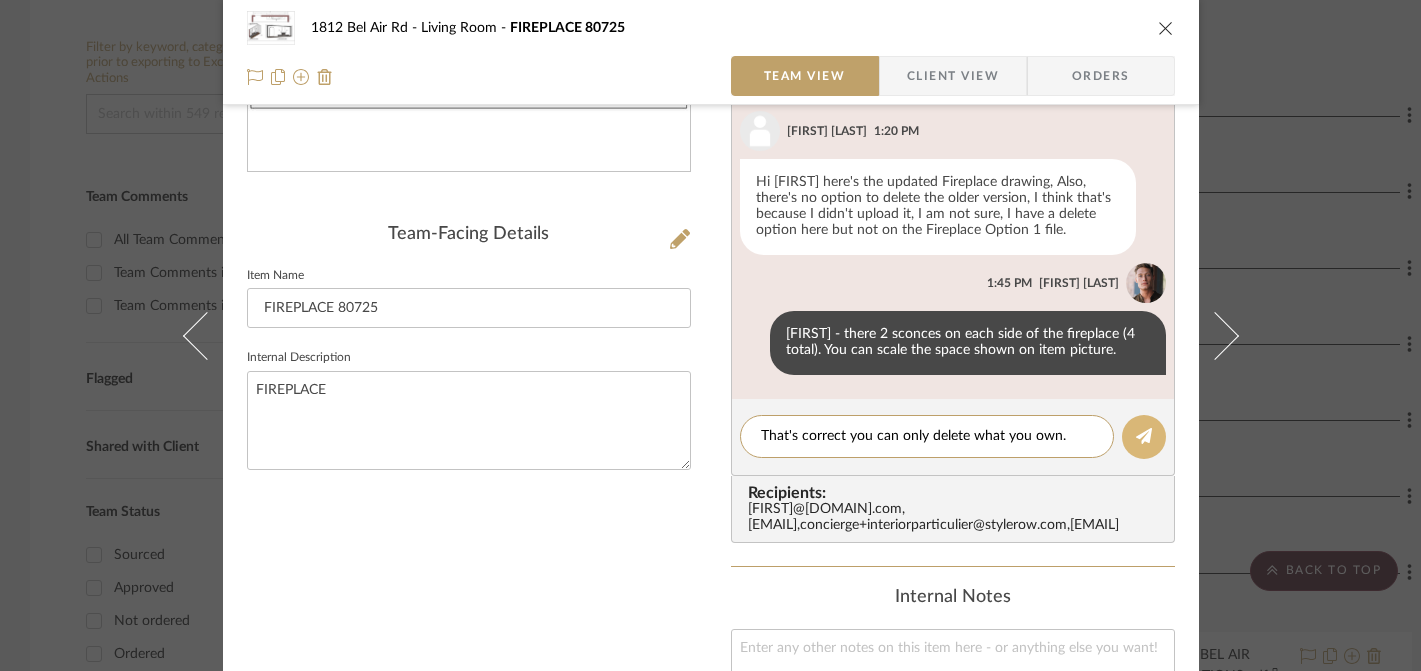 scroll, scrollTop: 402, scrollLeft: 0, axis: vertical 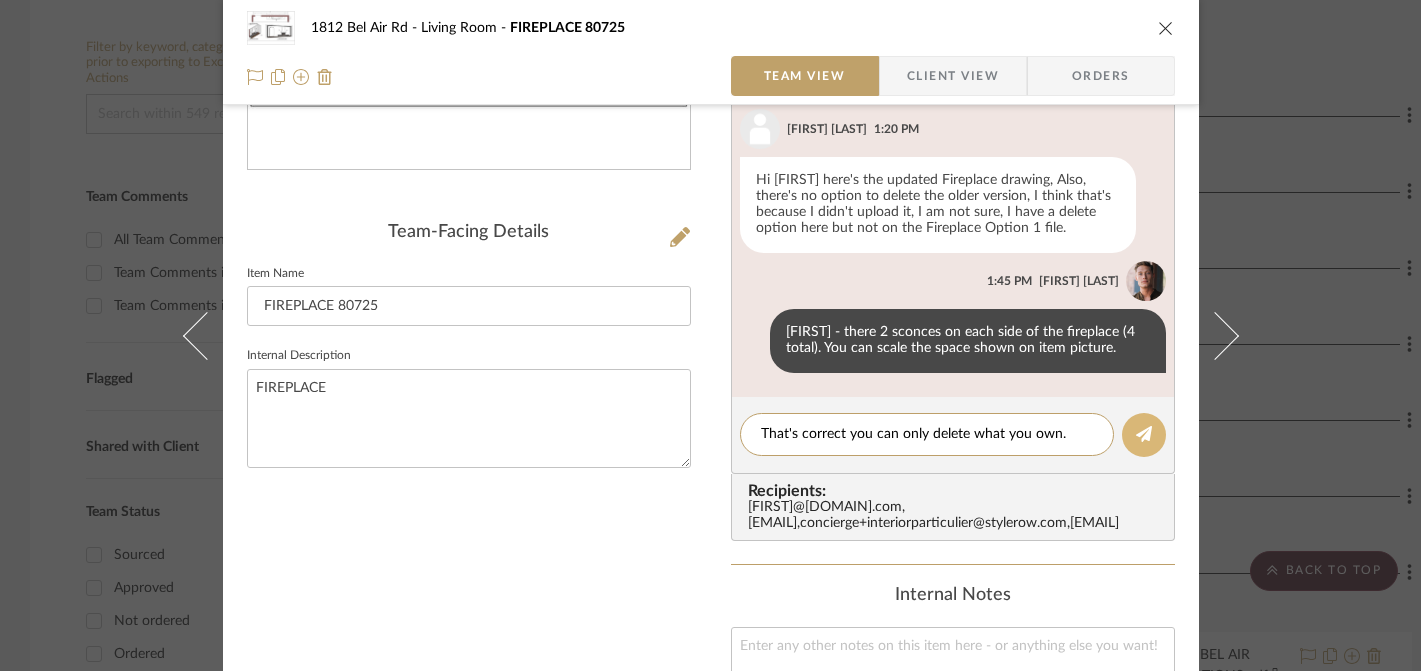 type on "That's correct you can only delete what you own." 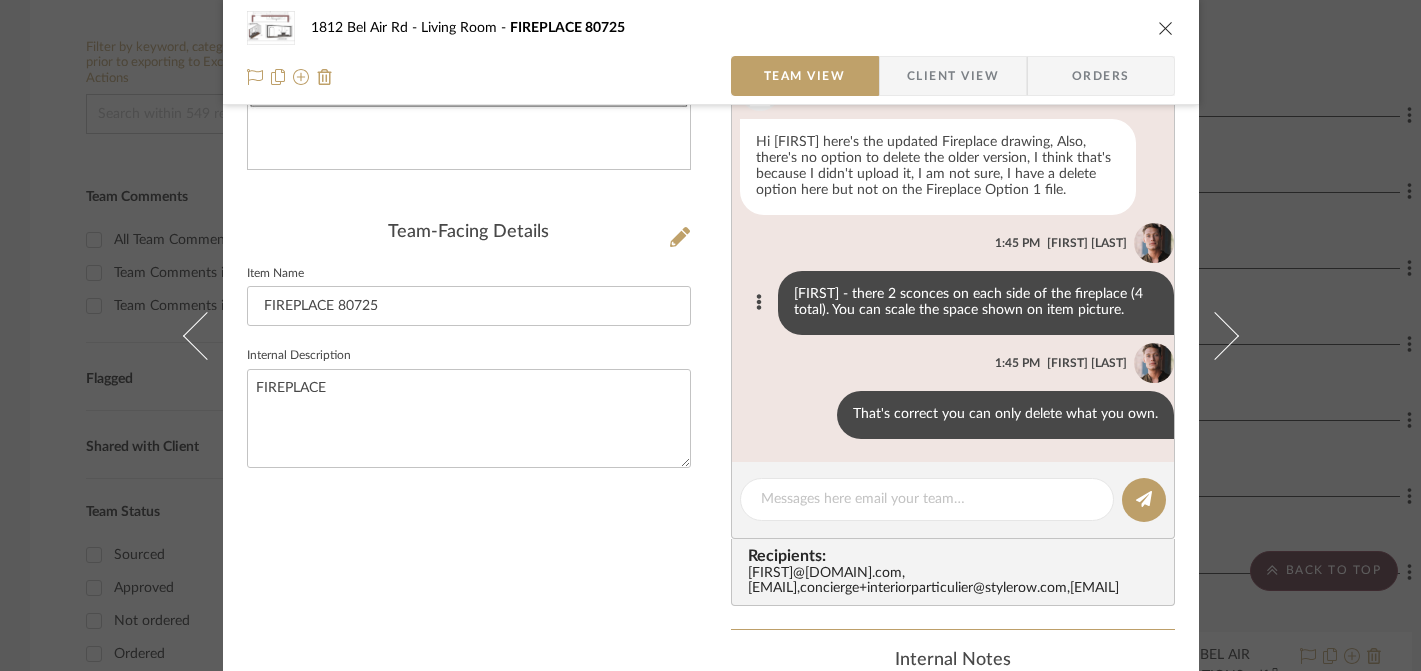 scroll, scrollTop: 39, scrollLeft: 0, axis: vertical 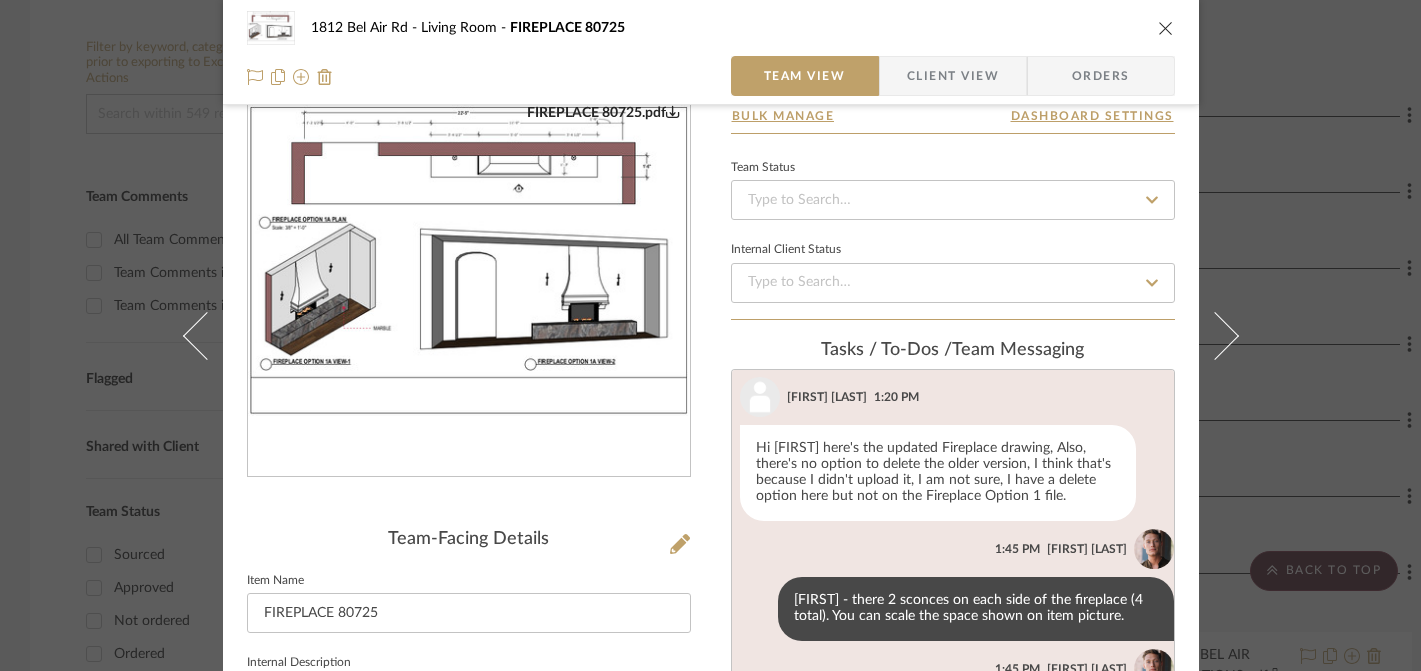 click at bounding box center [469, 260] 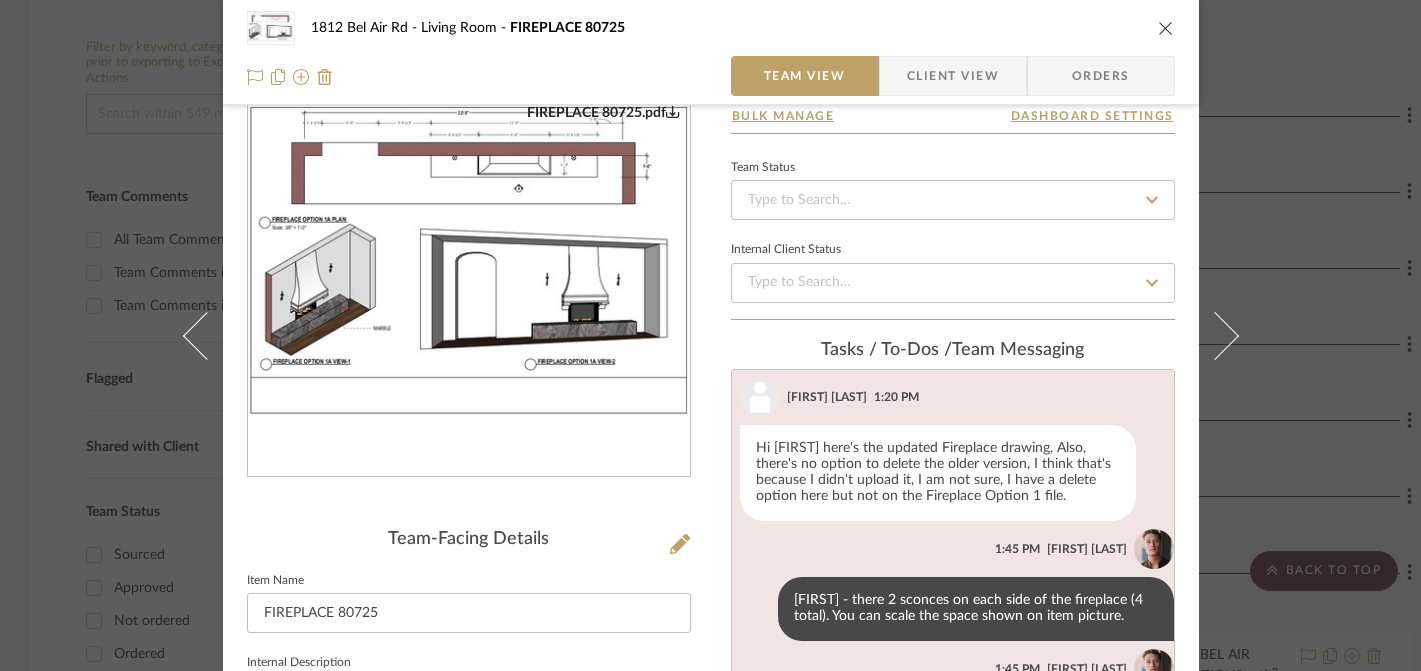 click on "1812 Bel Air Rd Living Room FIREPLACE 80725 Team View Client View Orders FIREPLACE 80725.pdf Team-Facing Details Item Name FIREPLACE 80725 Internal Description FIREPLACE Content here copies to Client View - confirm visibility there. Show in Client Dashboard Bulk Manage Dashboard Settings Team Status Internal Client Status Tasks / To-Dos / team Messaging Today [FIRST] [LAST] 1:20 PM Hi [FIRST] here's the updated Fireplace drawing, Also, there's no option to delete the older version, I think that's because I didn't upload it, I am not sure, I have a delete option here but not on the Fireplace Option 1 file. [FIRST] [LAST] 1:45 PM [FIRST] - there 2 sconces on each side of the fireplace (4 total). You can scale the space shown on item picture. [FIRST] [LAST] 1:45 PM That's correct you can only delete what you own. Recipients: [FIRST]@[DOMAIN].com , [EMAIL] , [EMAIL] , [EMAIL] Internal Notes Documents Choose a file" at bounding box center [710, 335] 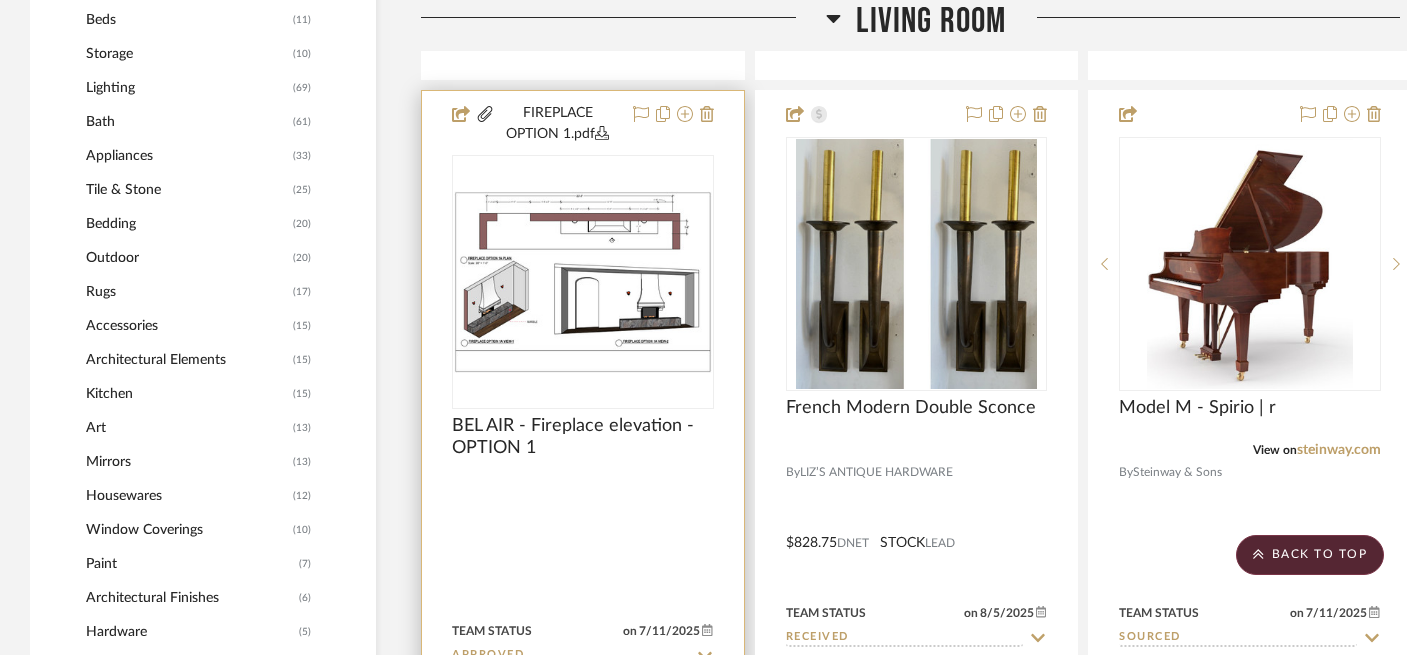 scroll, scrollTop: 1819, scrollLeft: 0, axis: vertical 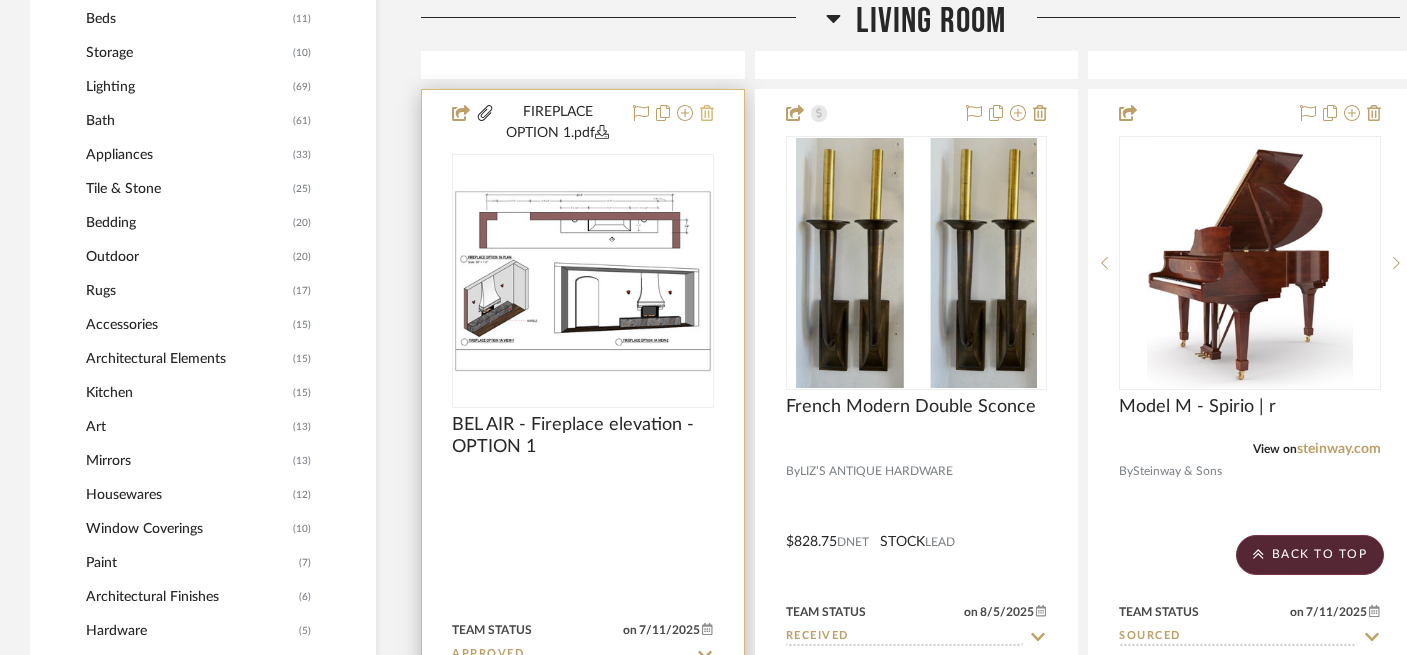 click 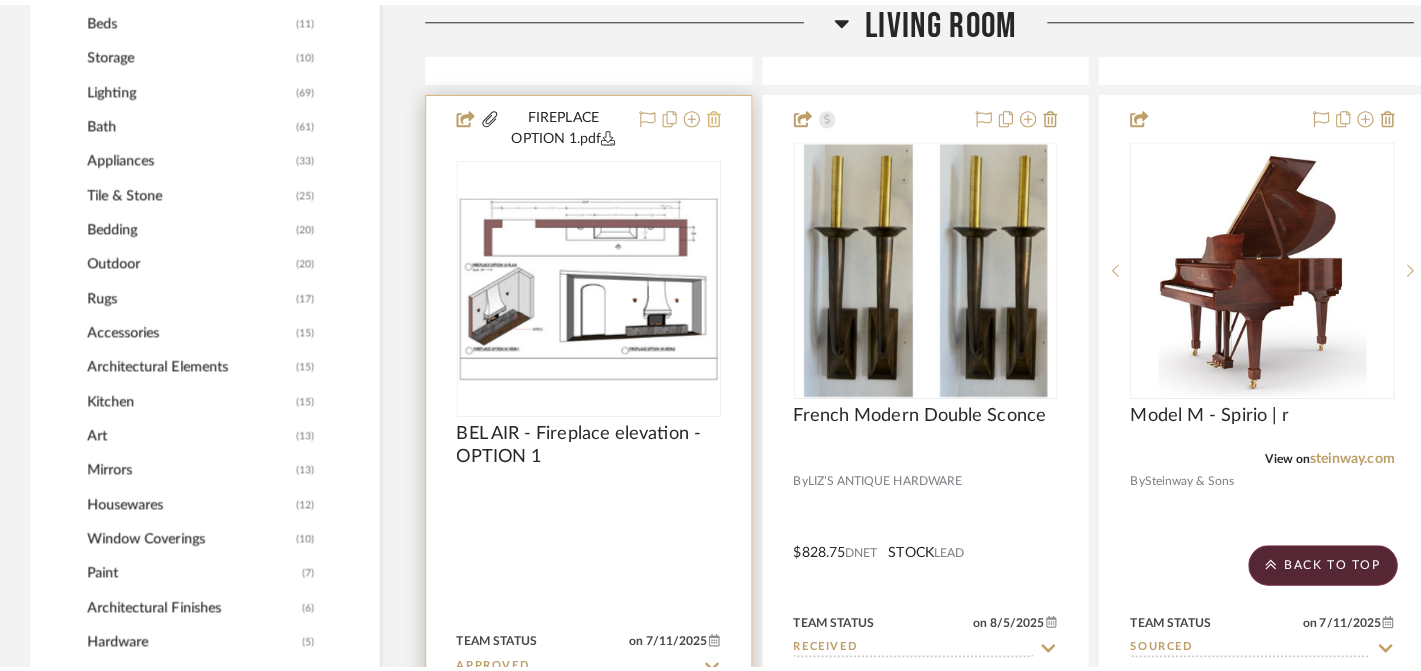 scroll, scrollTop: 0, scrollLeft: 0, axis: both 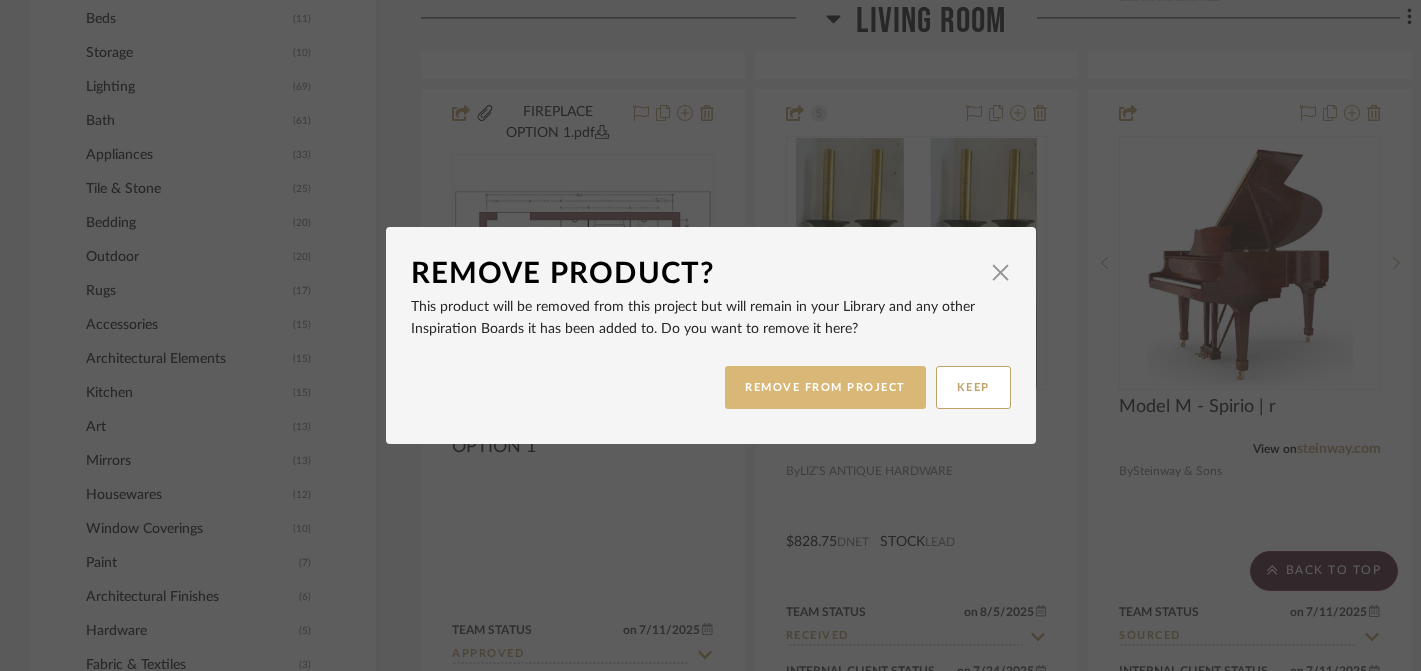 click on "REMOVE FROM PROJECT" at bounding box center (825, 387) 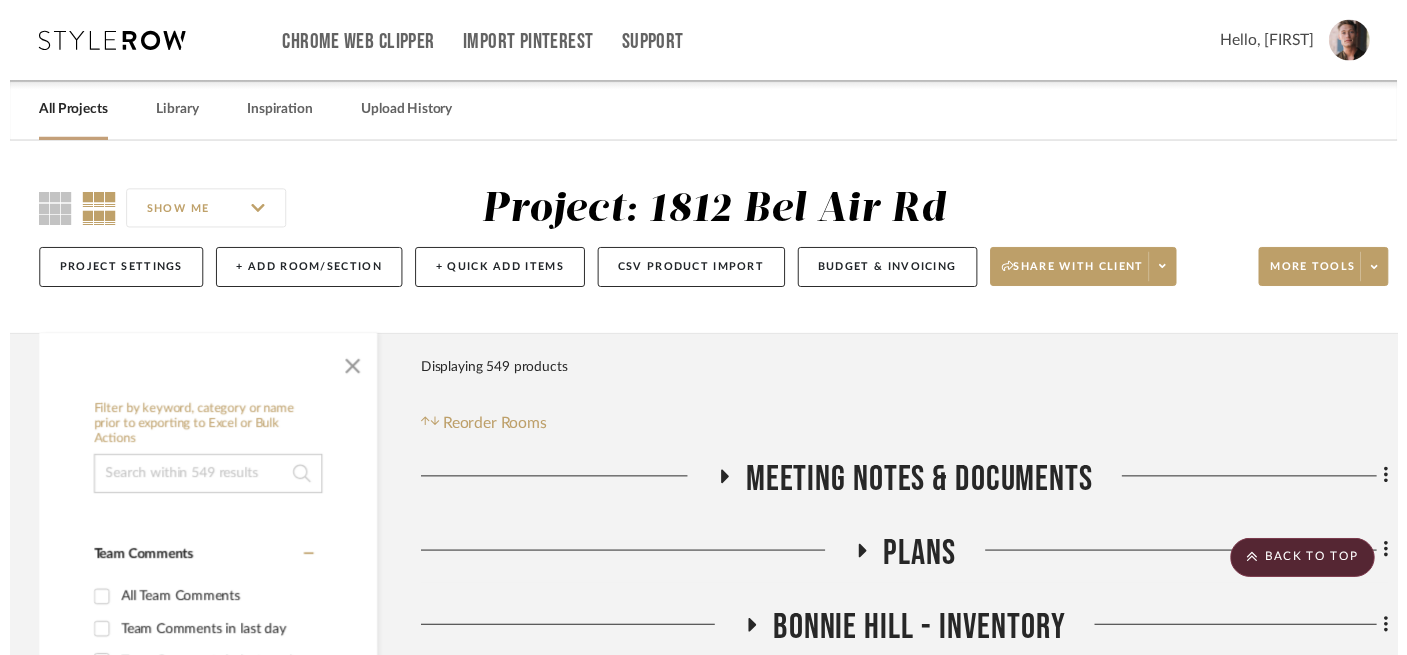 scroll, scrollTop: 1819, scrollLeft: 0, axis: vertical 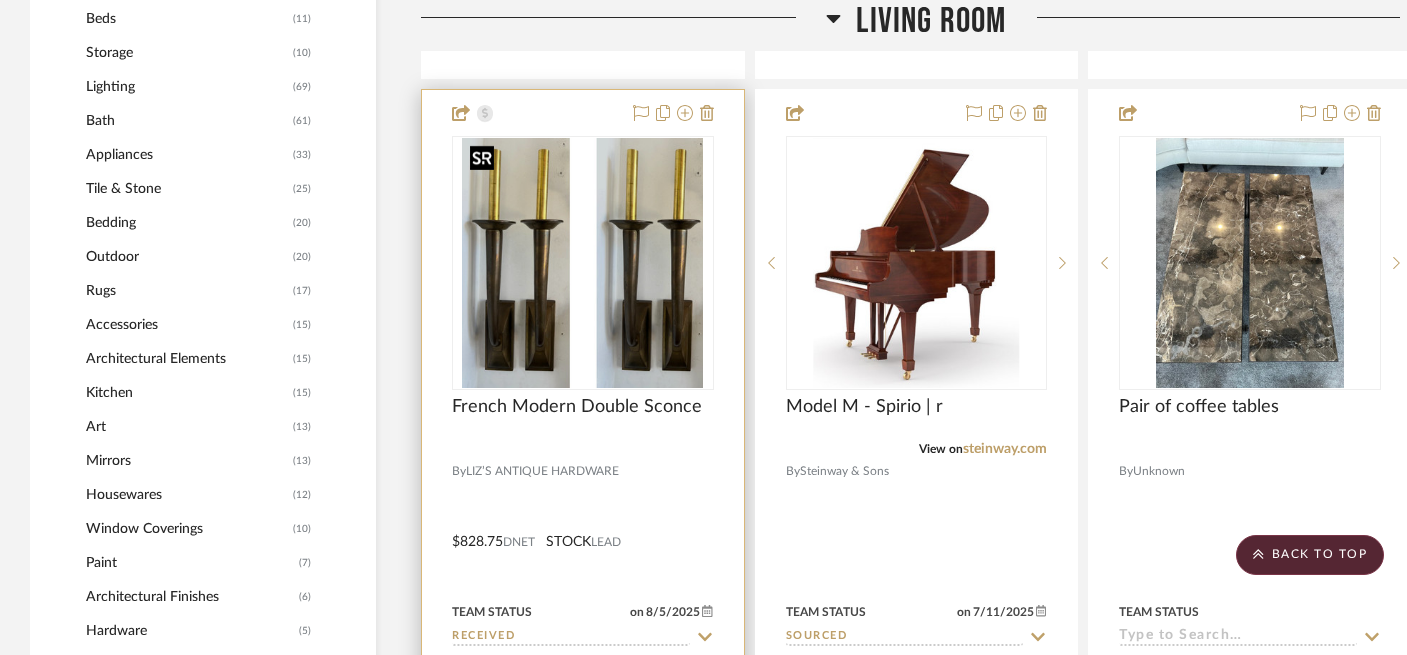 click at bounding box center (582, 263) 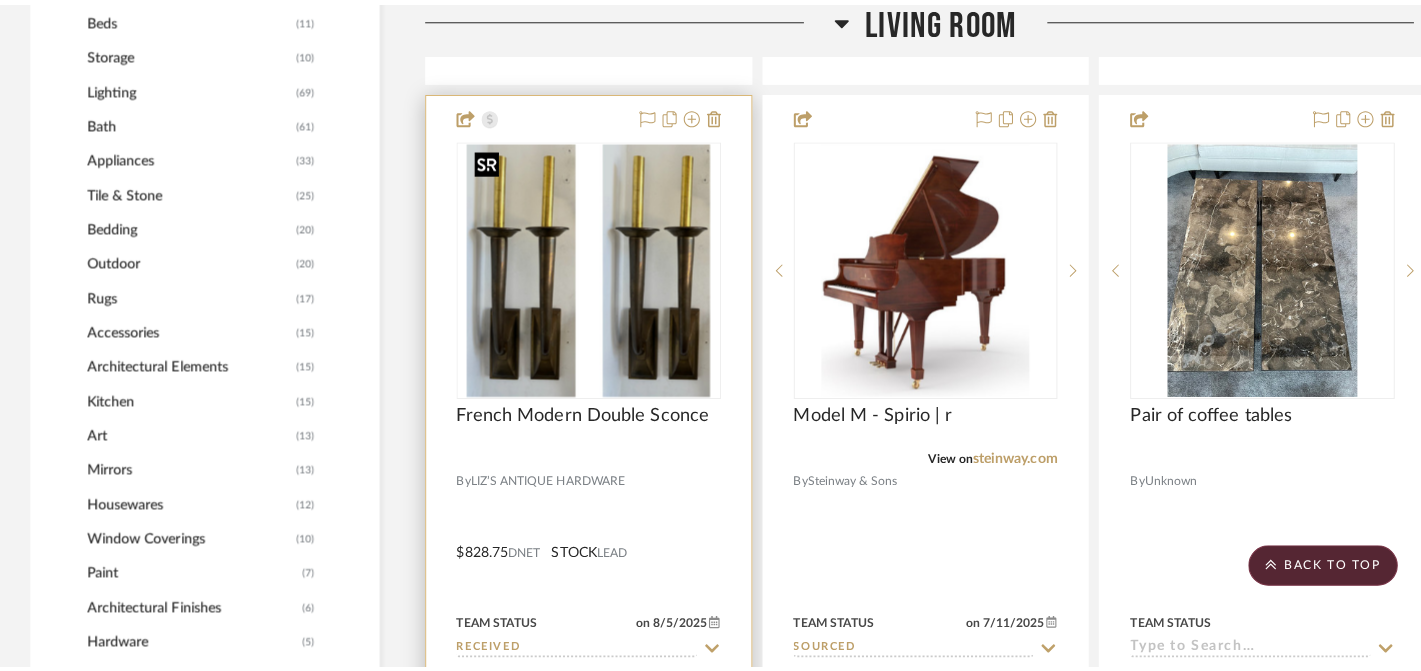 scroll, scrollTop: 0, scrollLeft: 0, axis: both 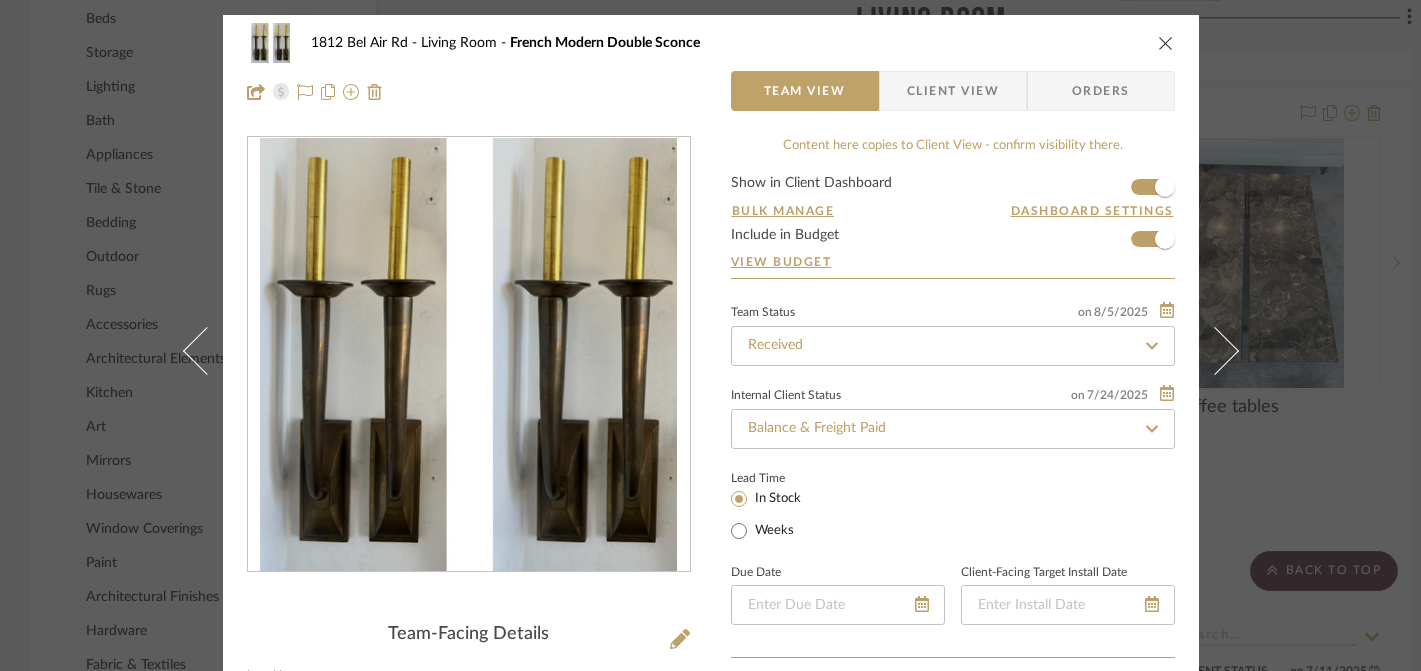 click at bounding box center (1166, 43) 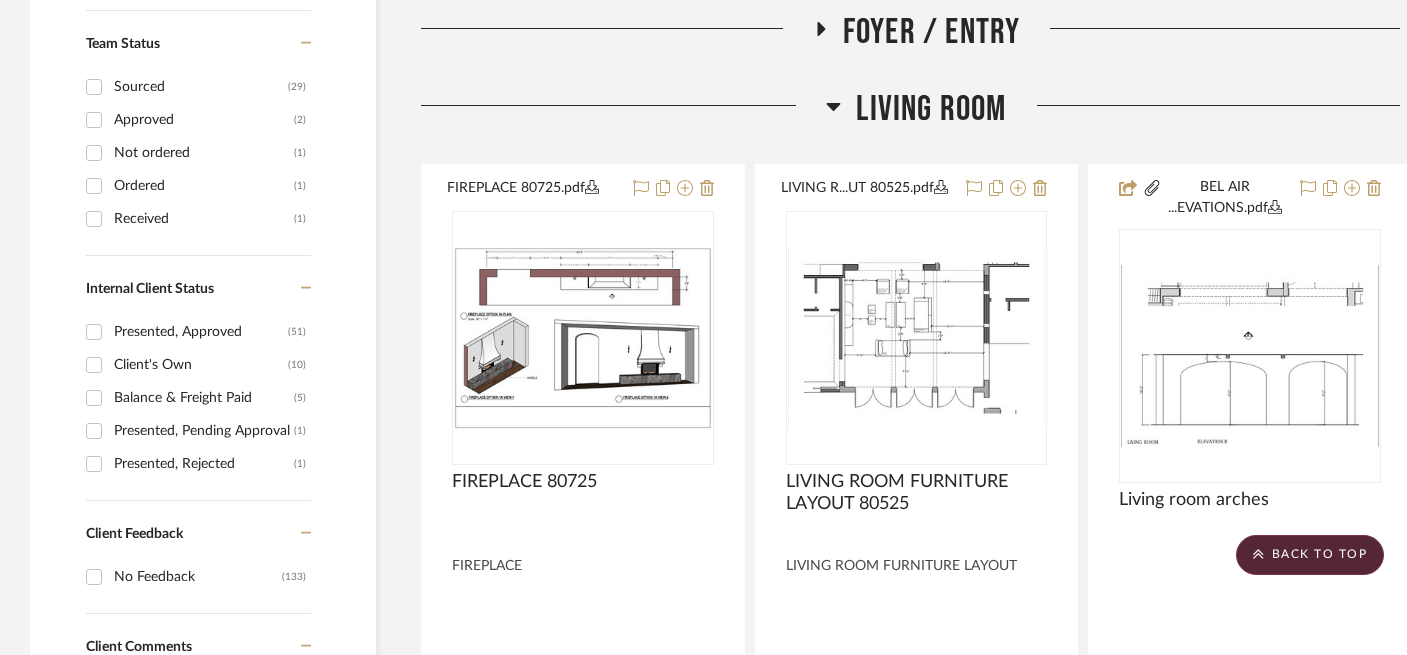 scroll, scrollTop: 866, scrollLeft: 0, axis: vertical 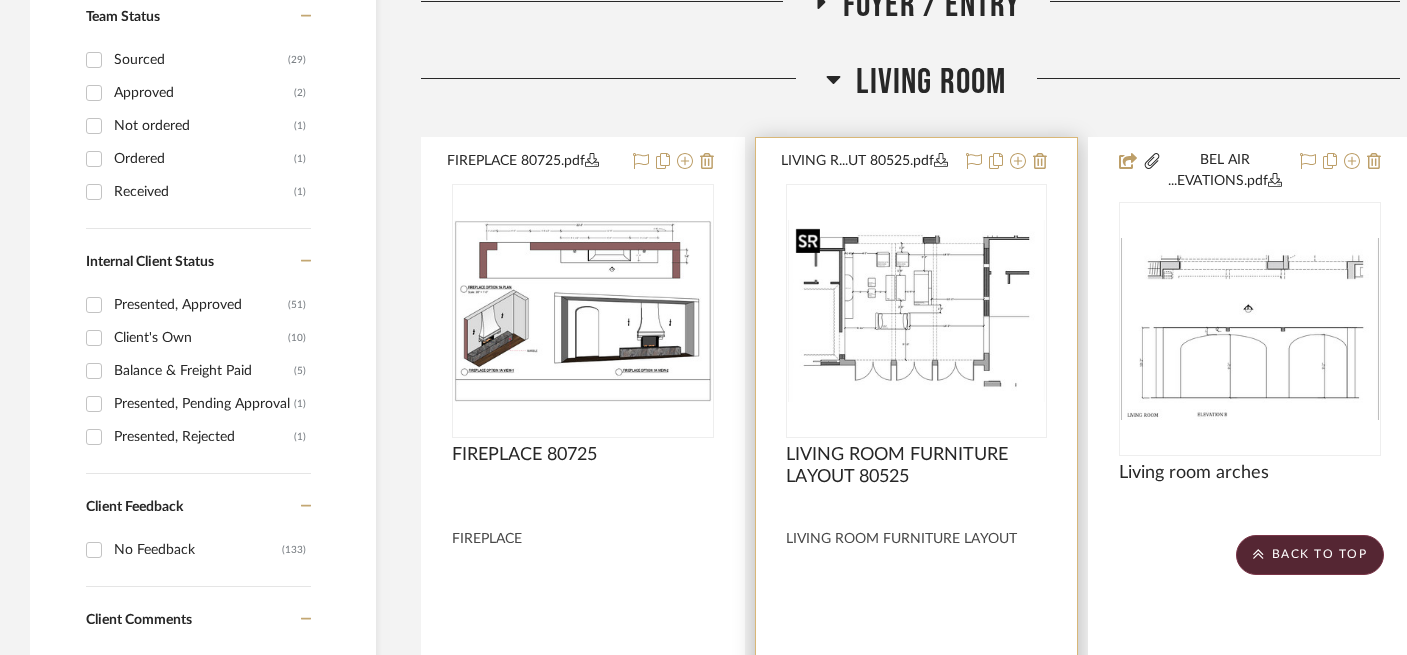 click at bounding box center [917, 311] 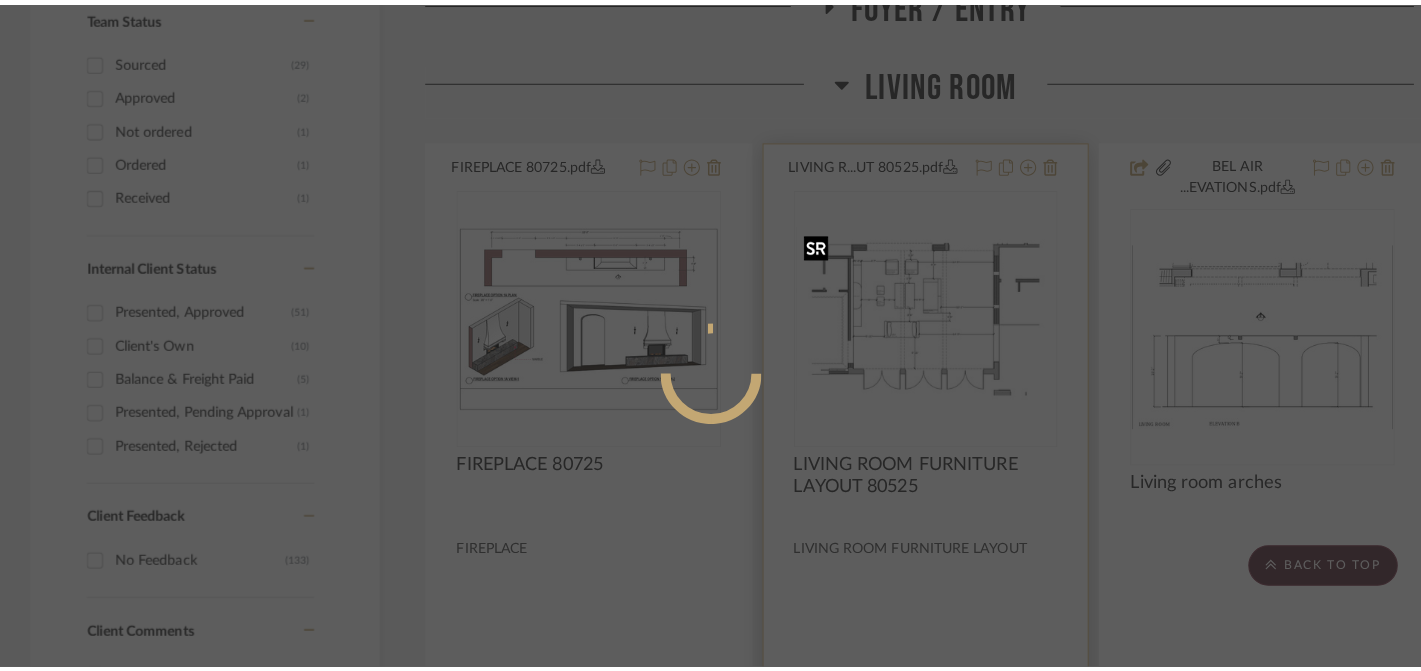 scroll, scrollTop: 0, scrollLeft: 0, axis: both 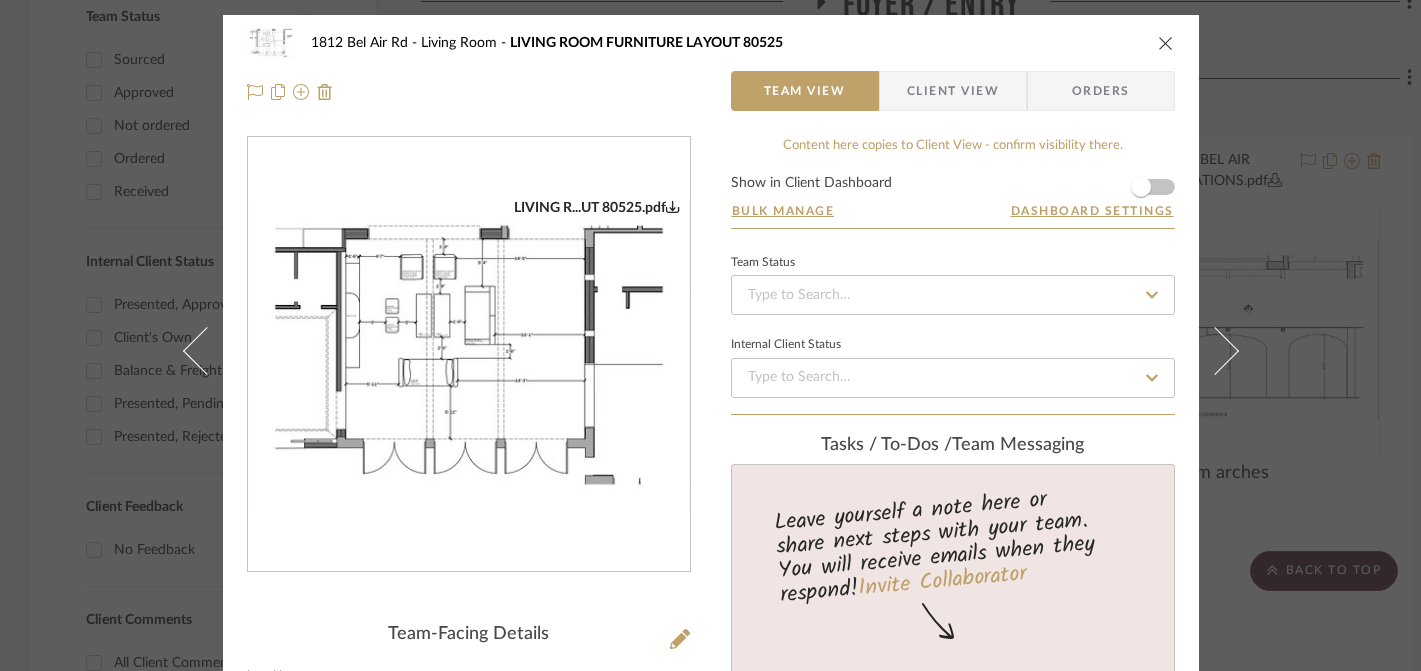 click at bounding box center [469, 355] 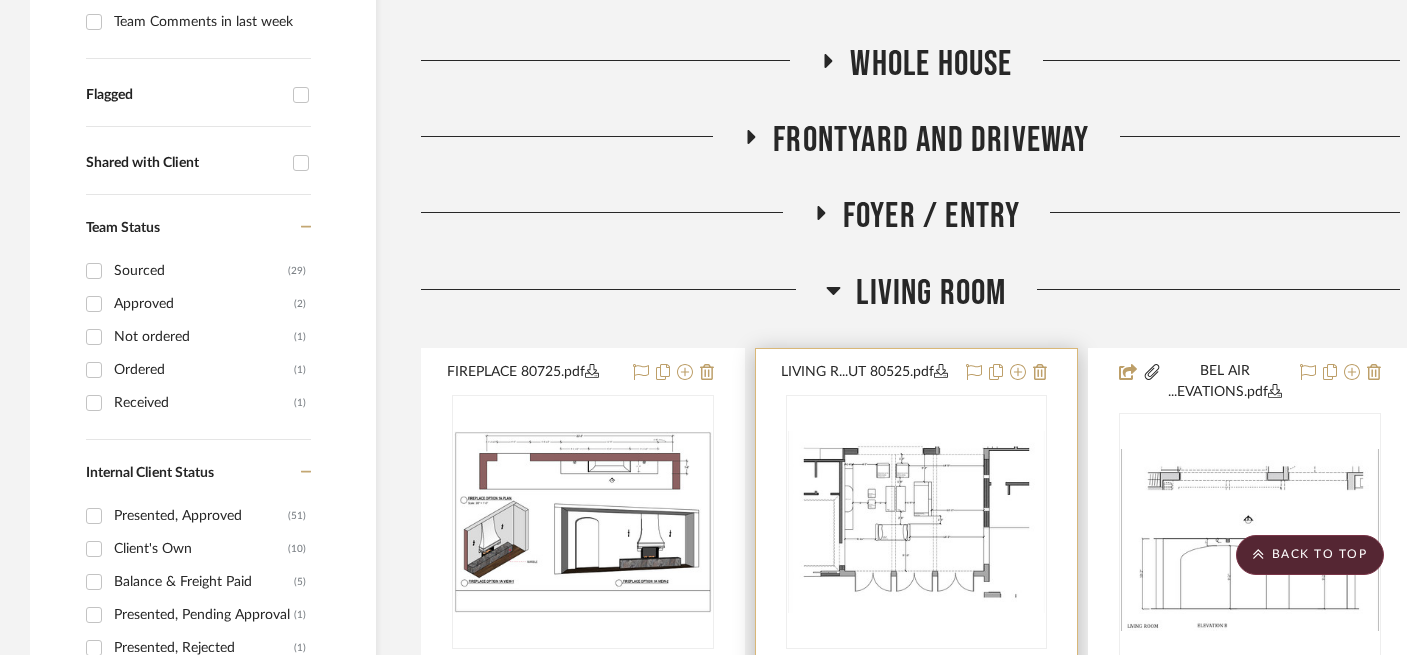 scroll, scrollTop: 638, scrollLeft: 0, axis: vertical 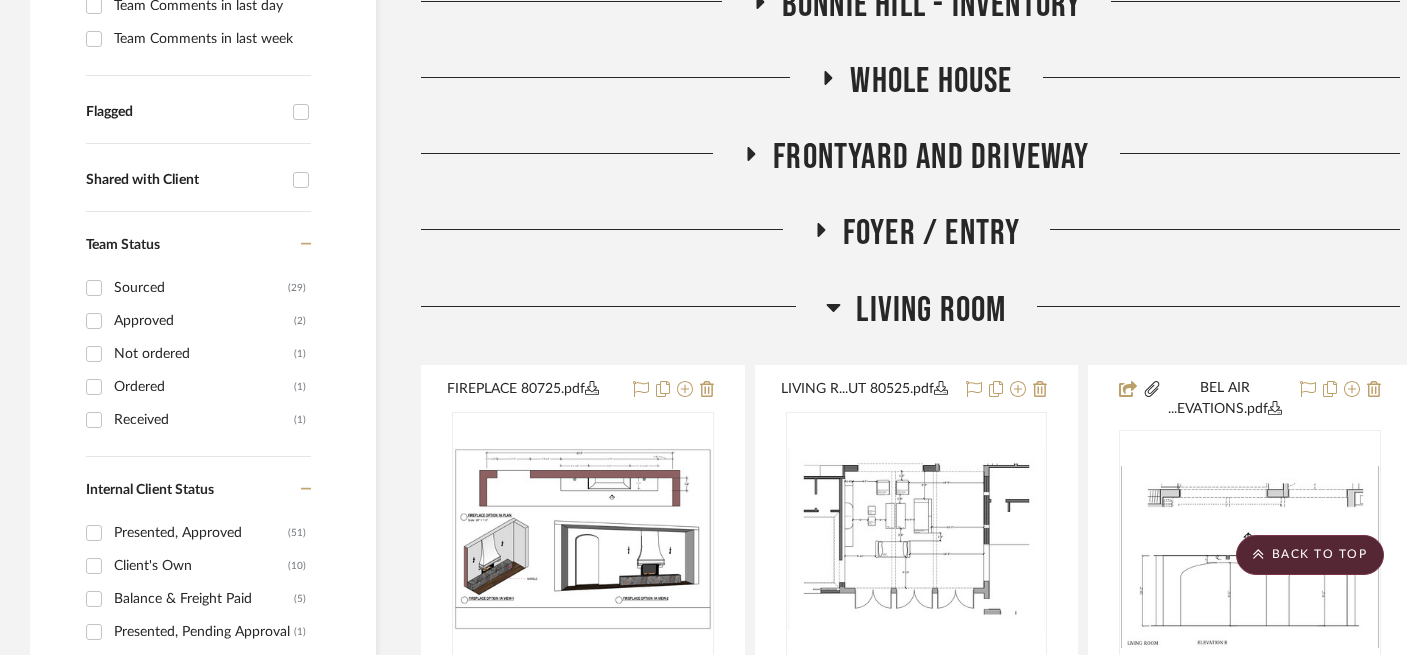 click on "Living Room" 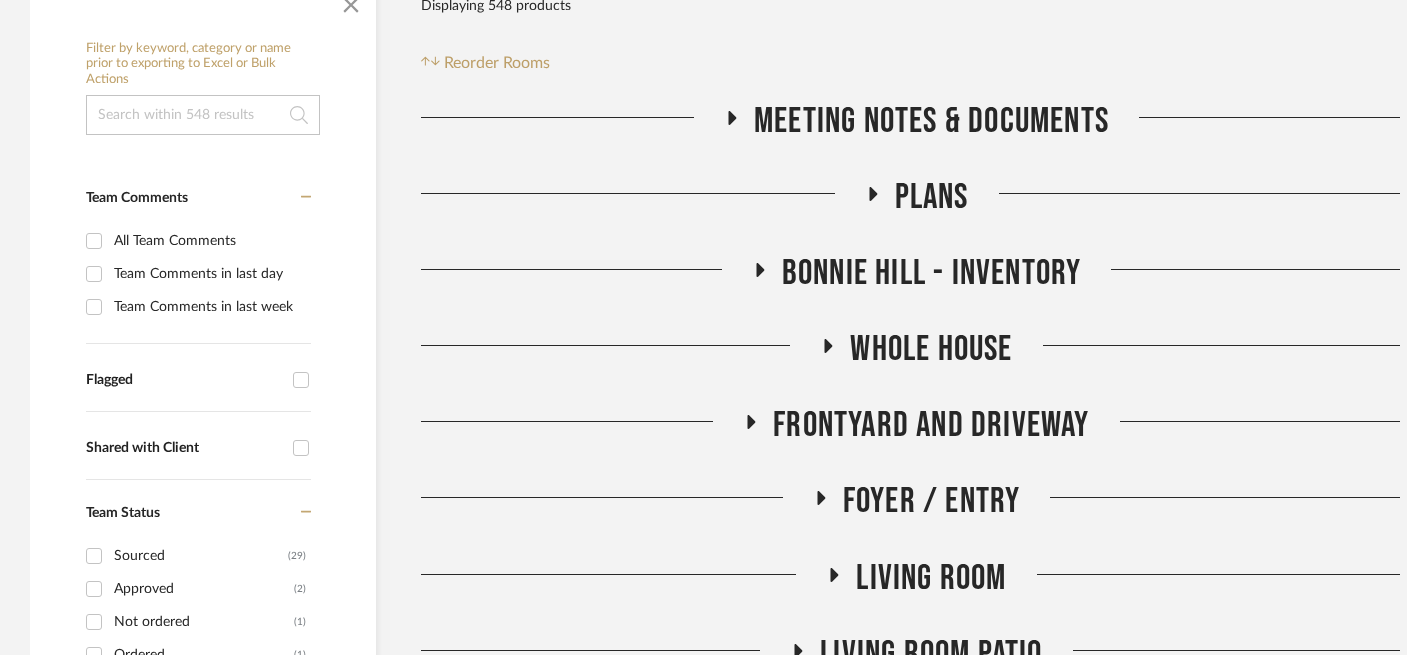 scroll, scrollTop: 371, scrollLeft: 0, axis: vertical 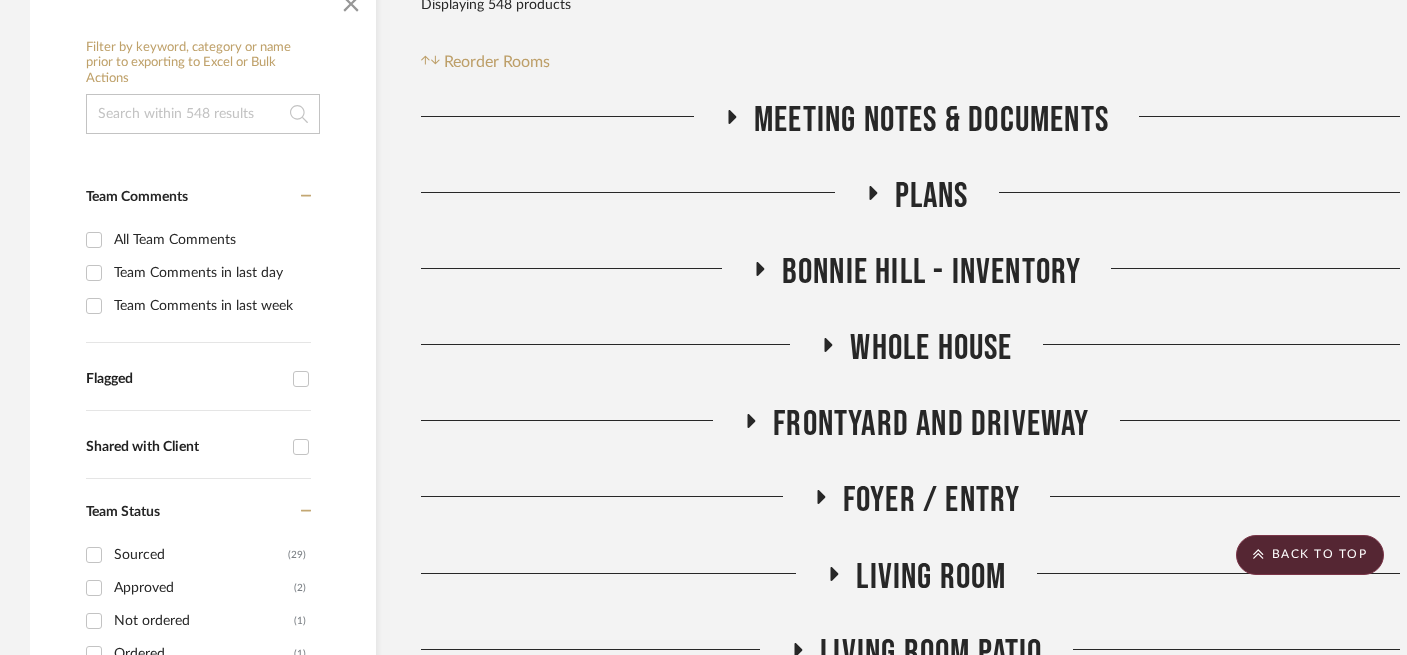 click on "Whole House" 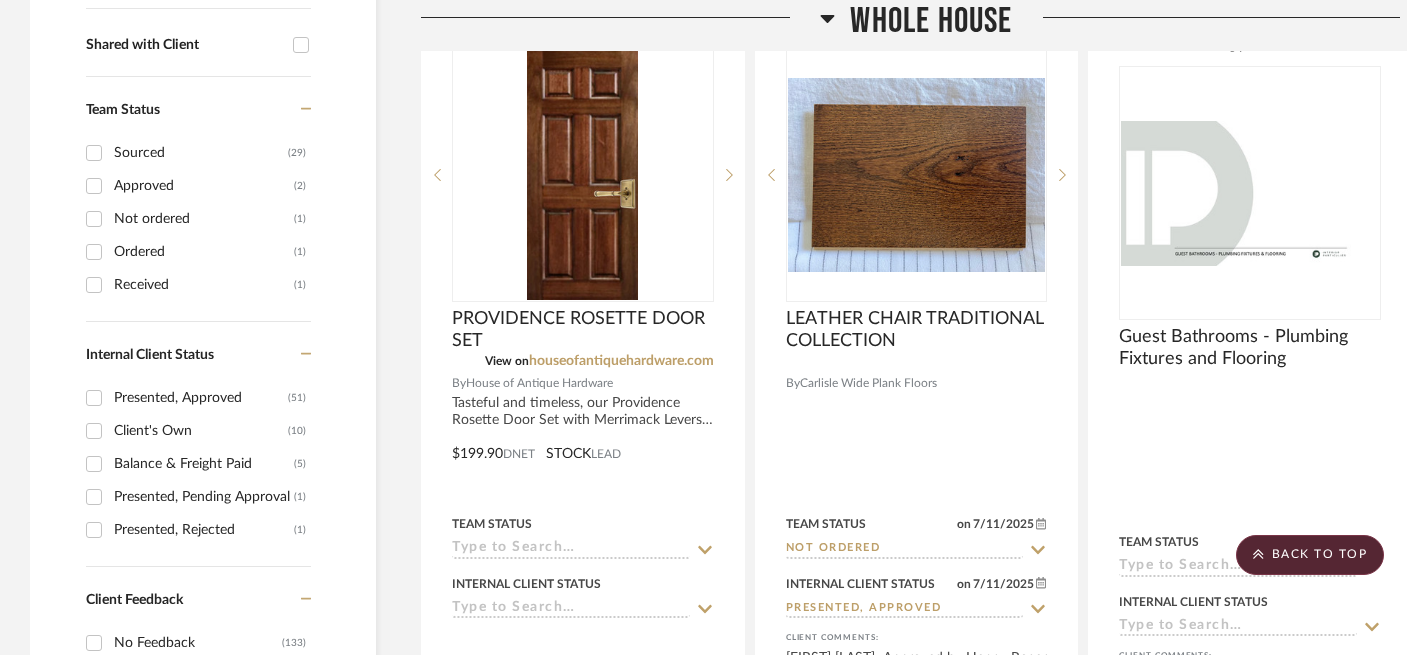 scroll, scrollTop: 792, scrollLeft: 0, axis: vertical 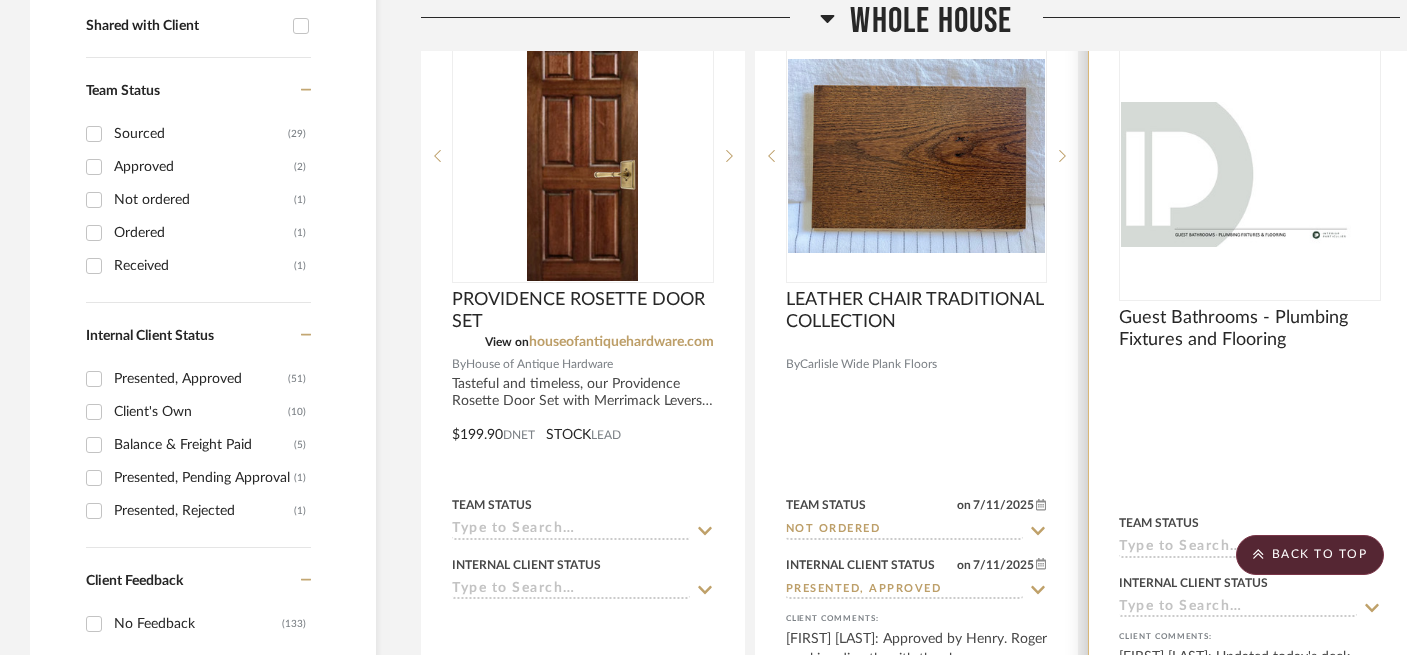 click at bounding box center [0, 0] 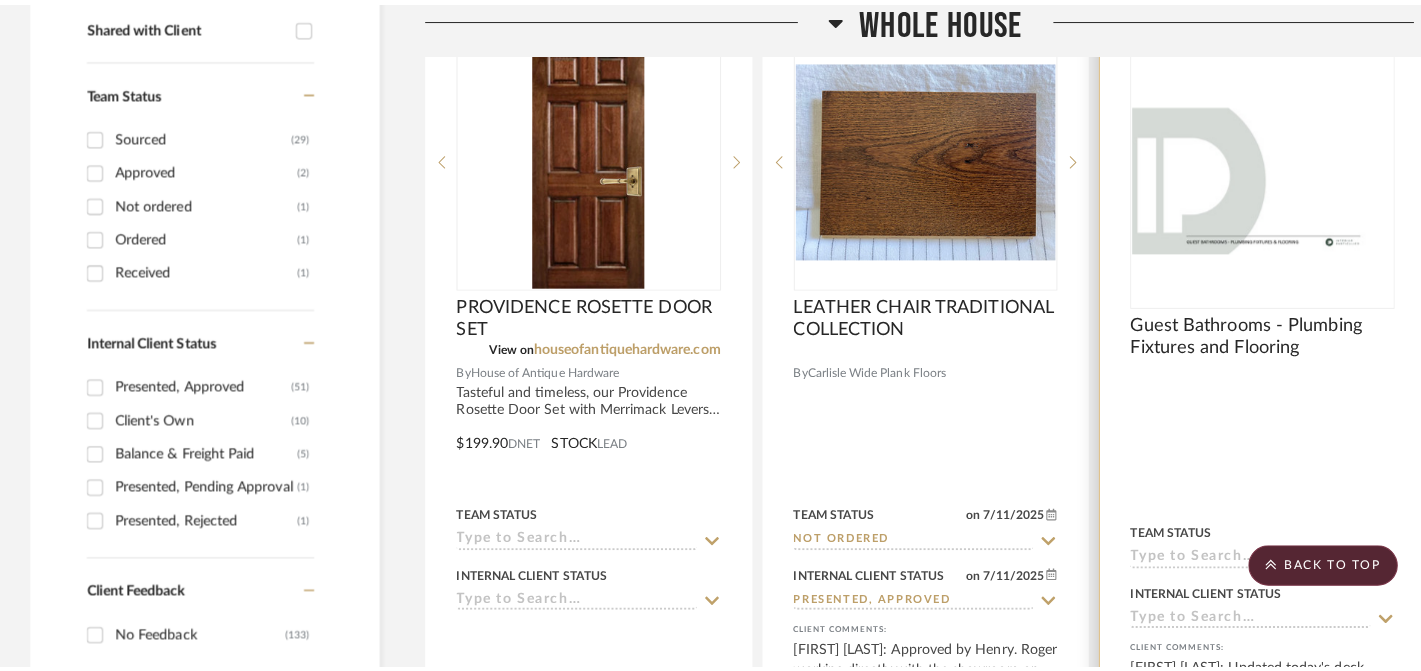 scroll, scrollTop: 0, scrollLeft: 0, axis: both 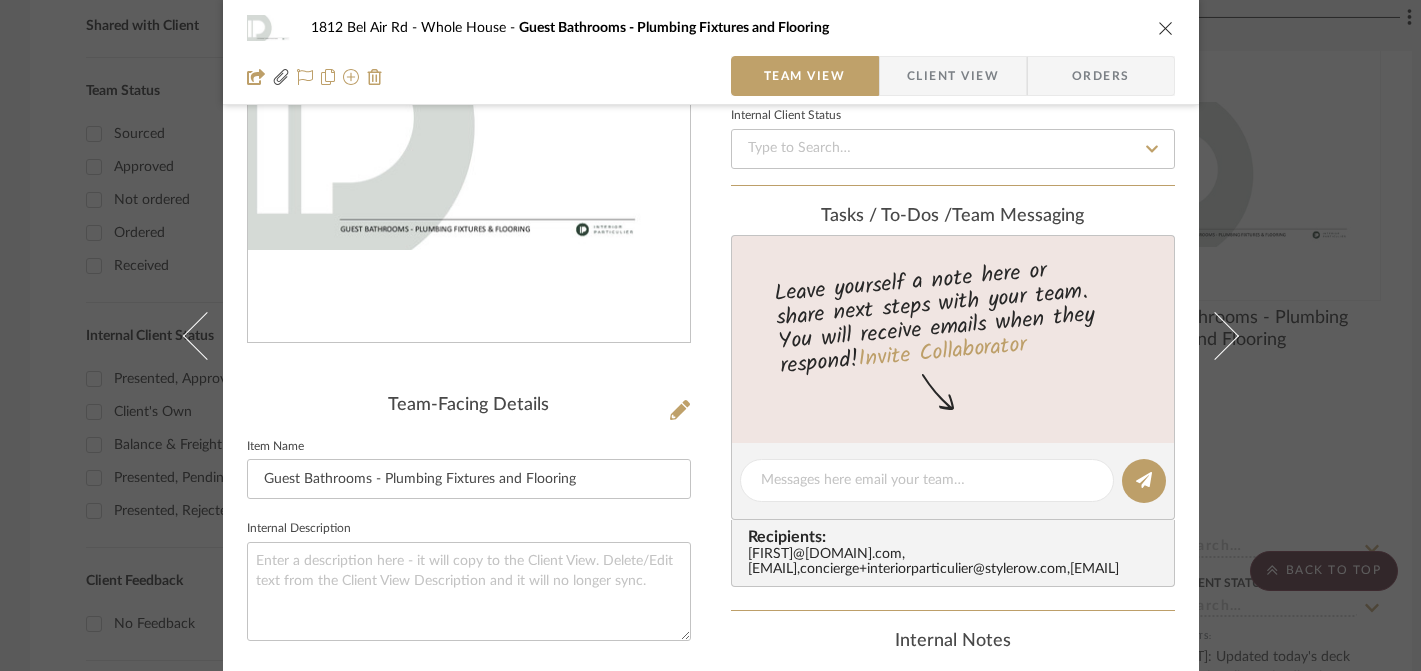click at bounding box center (469, 126) 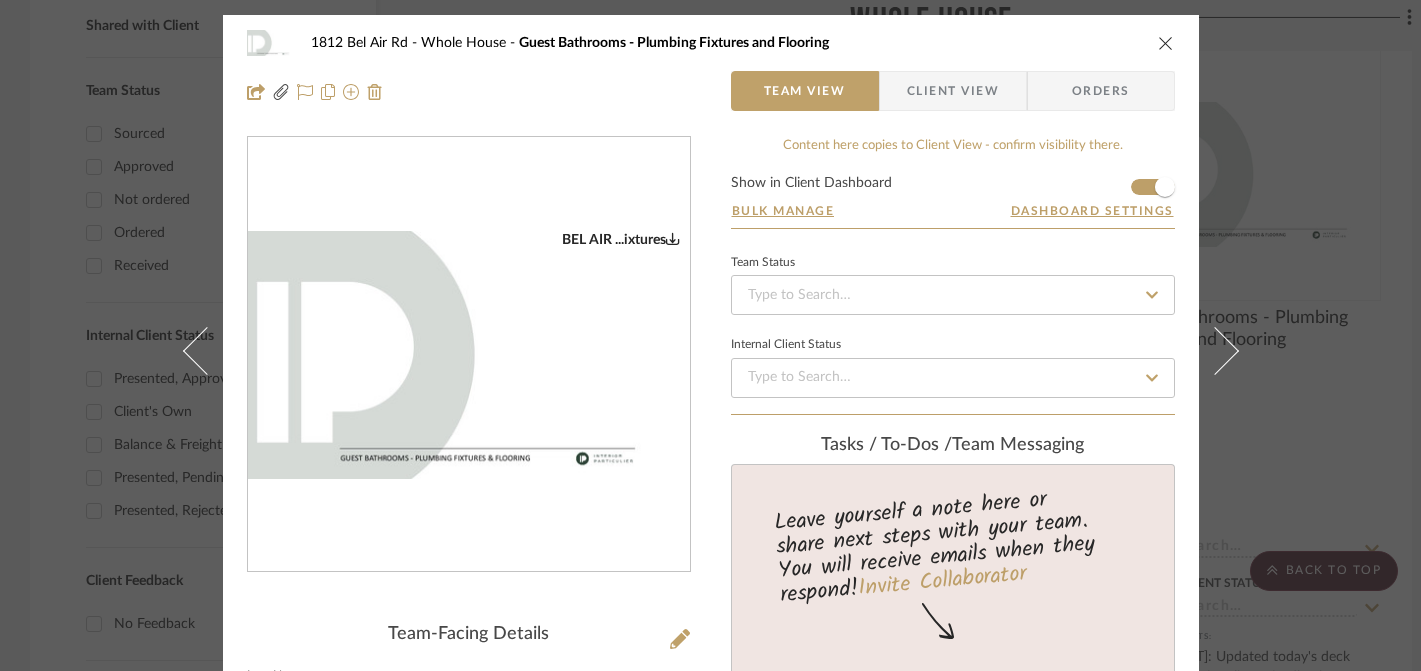 click on "[NUMBER] [STREET] [STREET_NAME] Whole House Guest Bathrooms - Plumbing Fixtures and Flooring Team View Client View Orders" at bounding box center (711, 67) 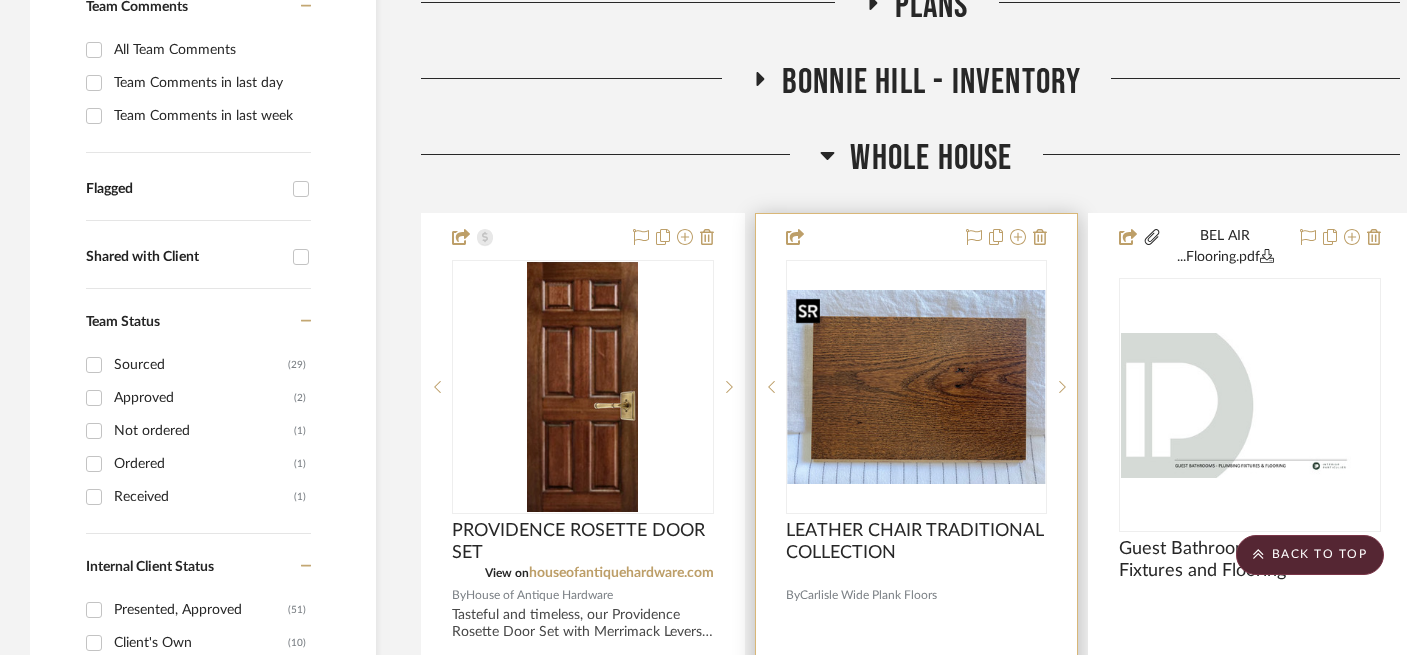 scroll, scrollTop: 563, scrollLeft: 0, axis: vertical 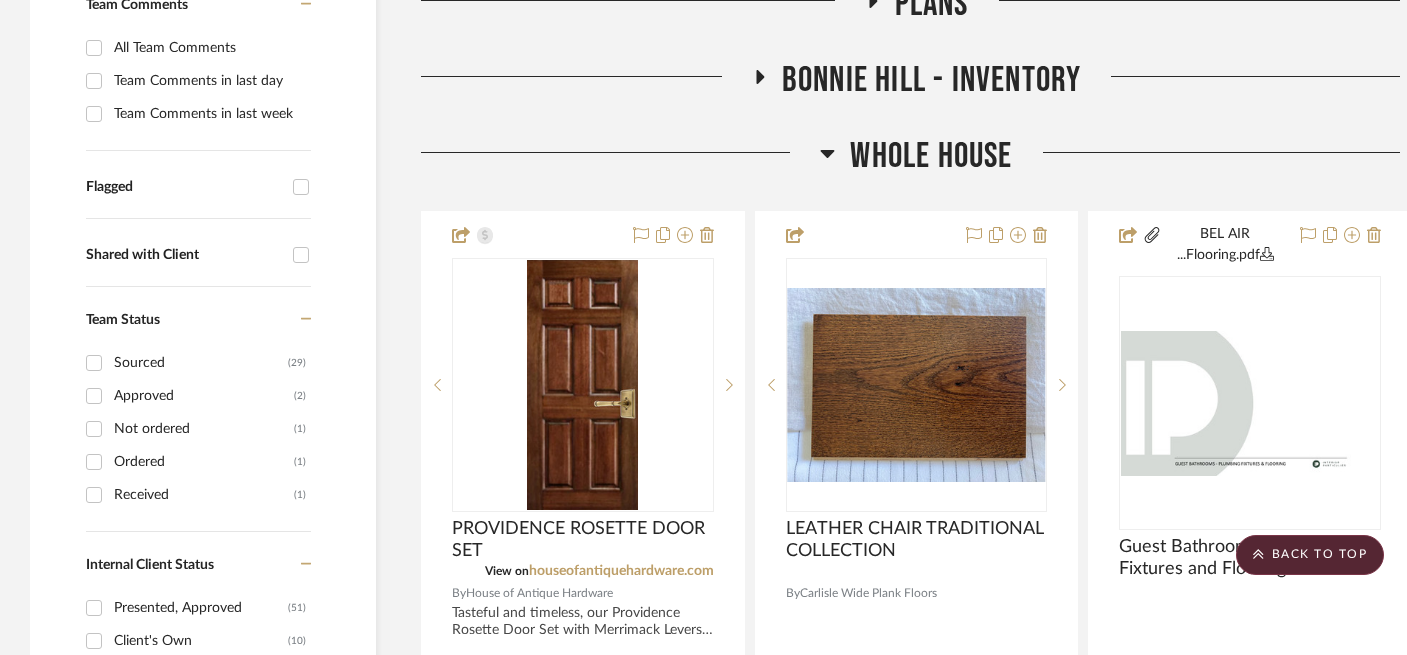 click on "Whole House" 